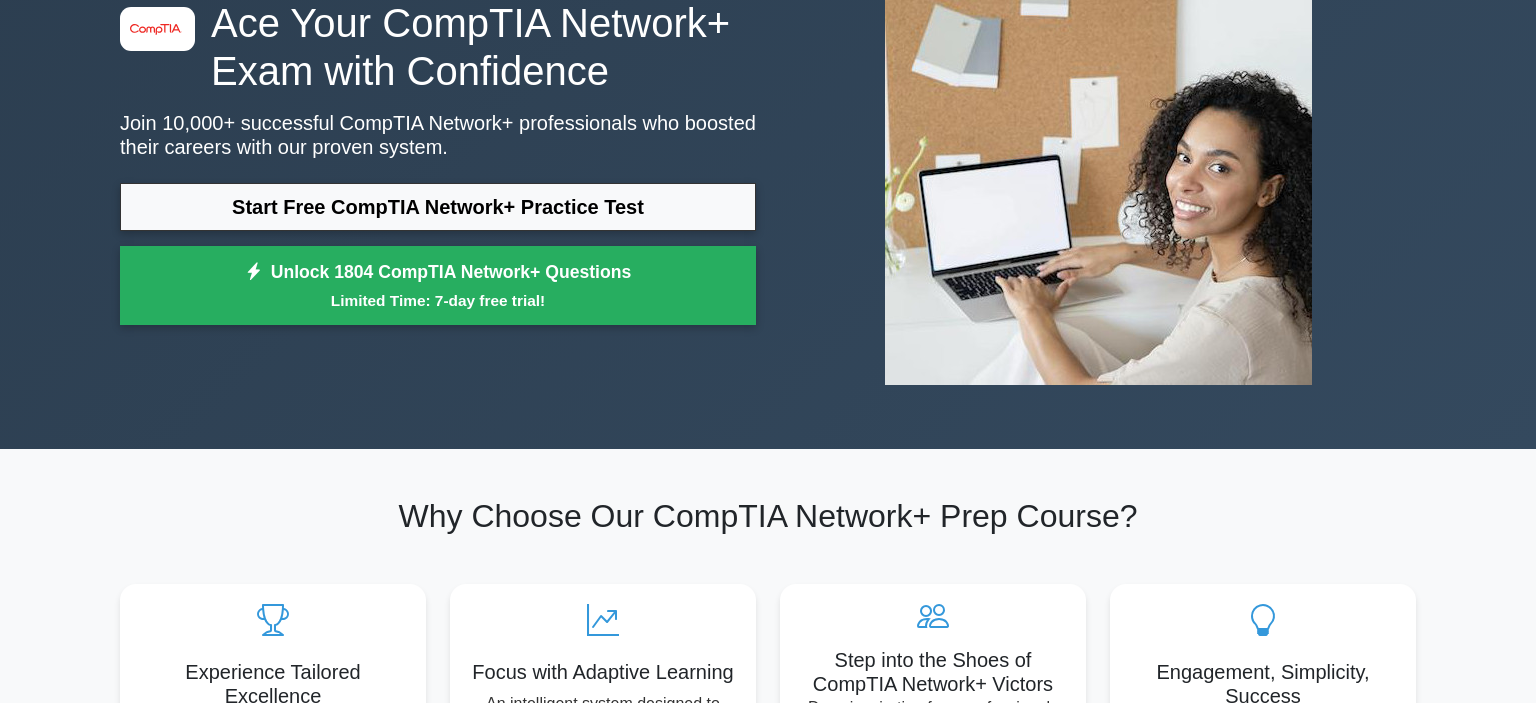scroll, scrollTop: 200, scrollLeft: 0, axis: vertical 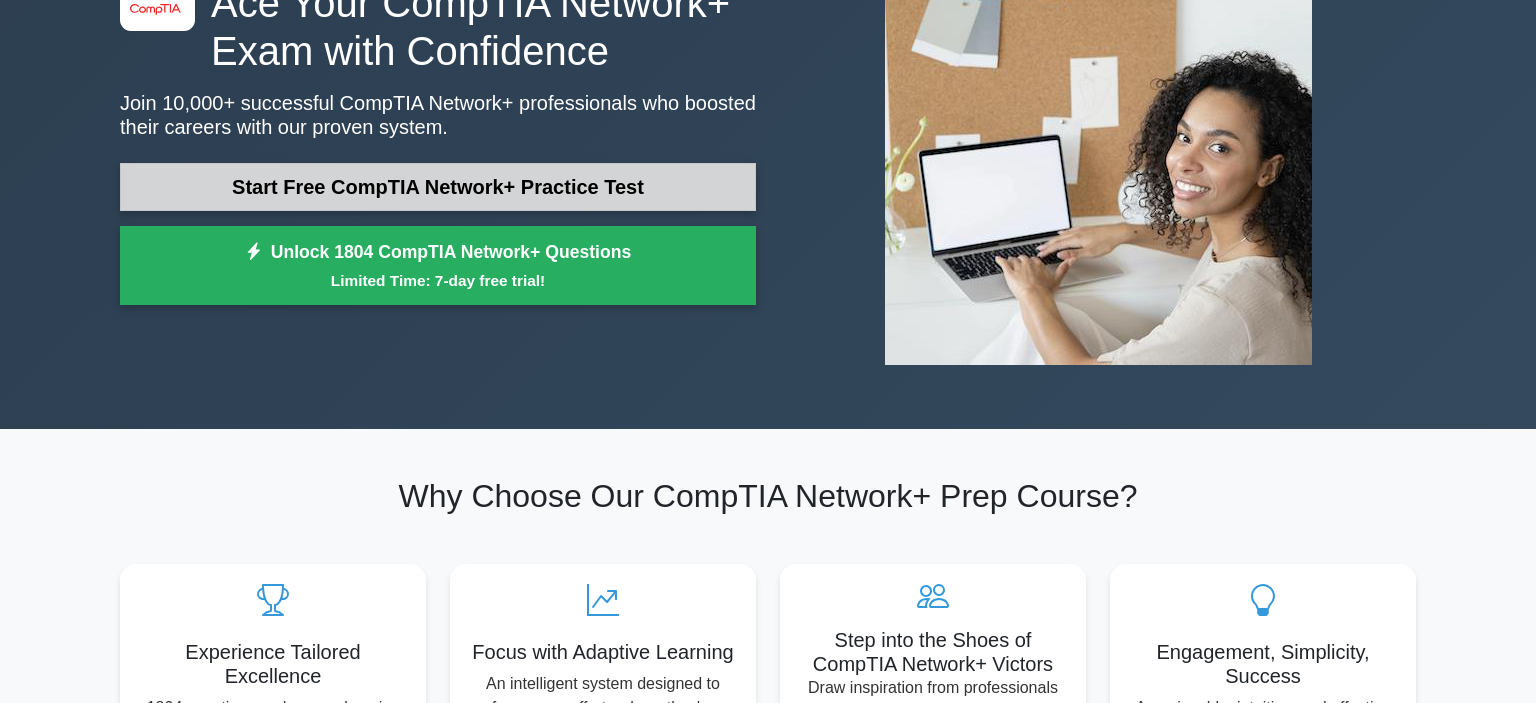 click on "Start Free CompTIA Network+ Practice Test" at bounding box center [438, 187] 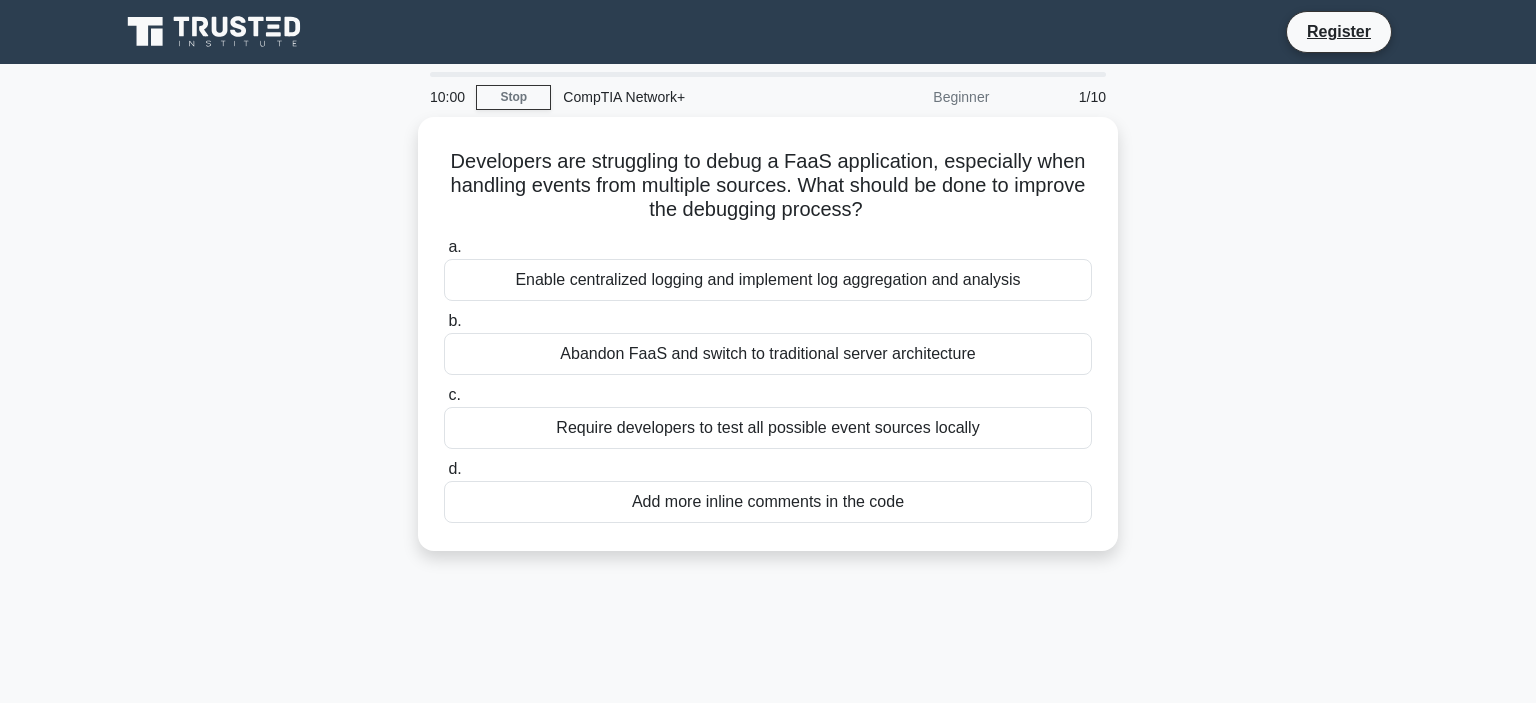scroll, scrollTop: 0, scrollLeft: 0, axis: both 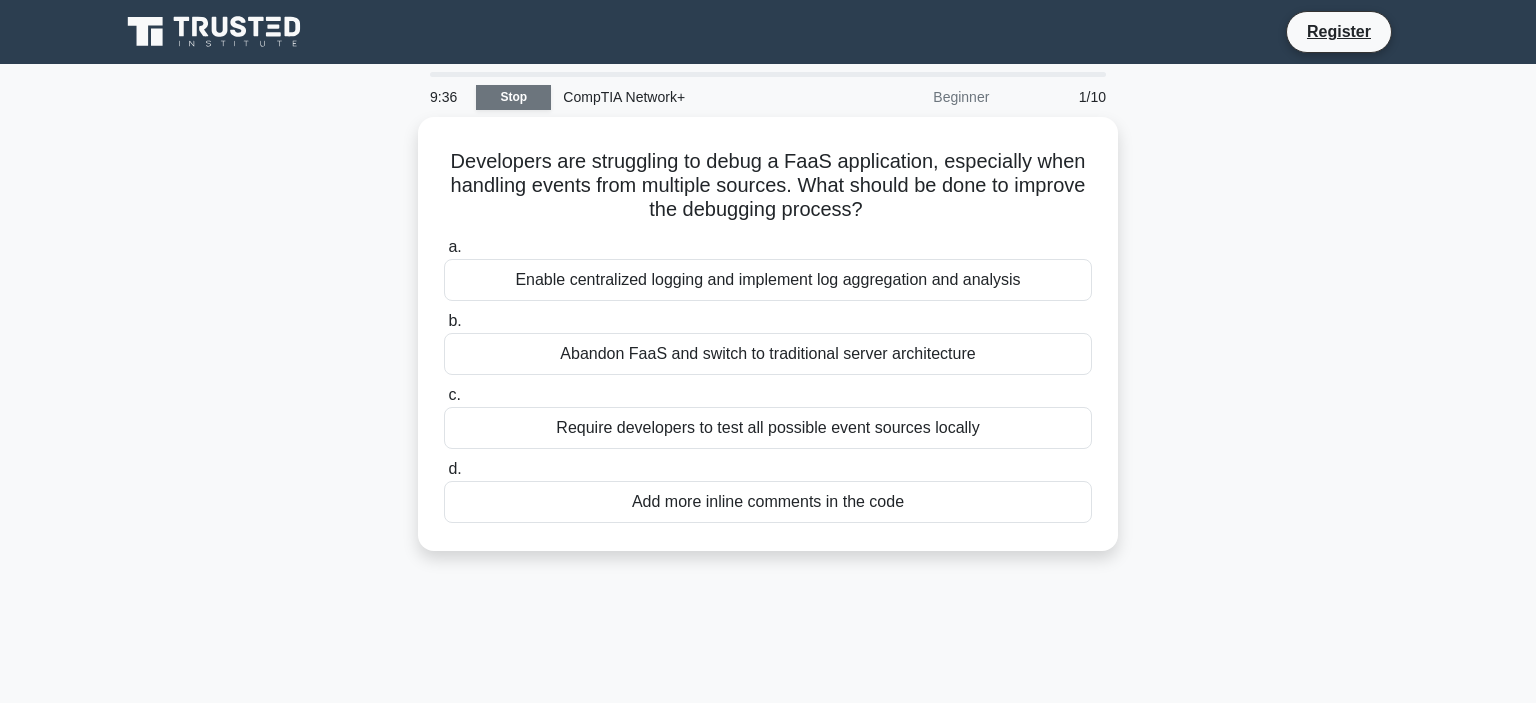 click on "Stop" at bounding box center (513, 97) 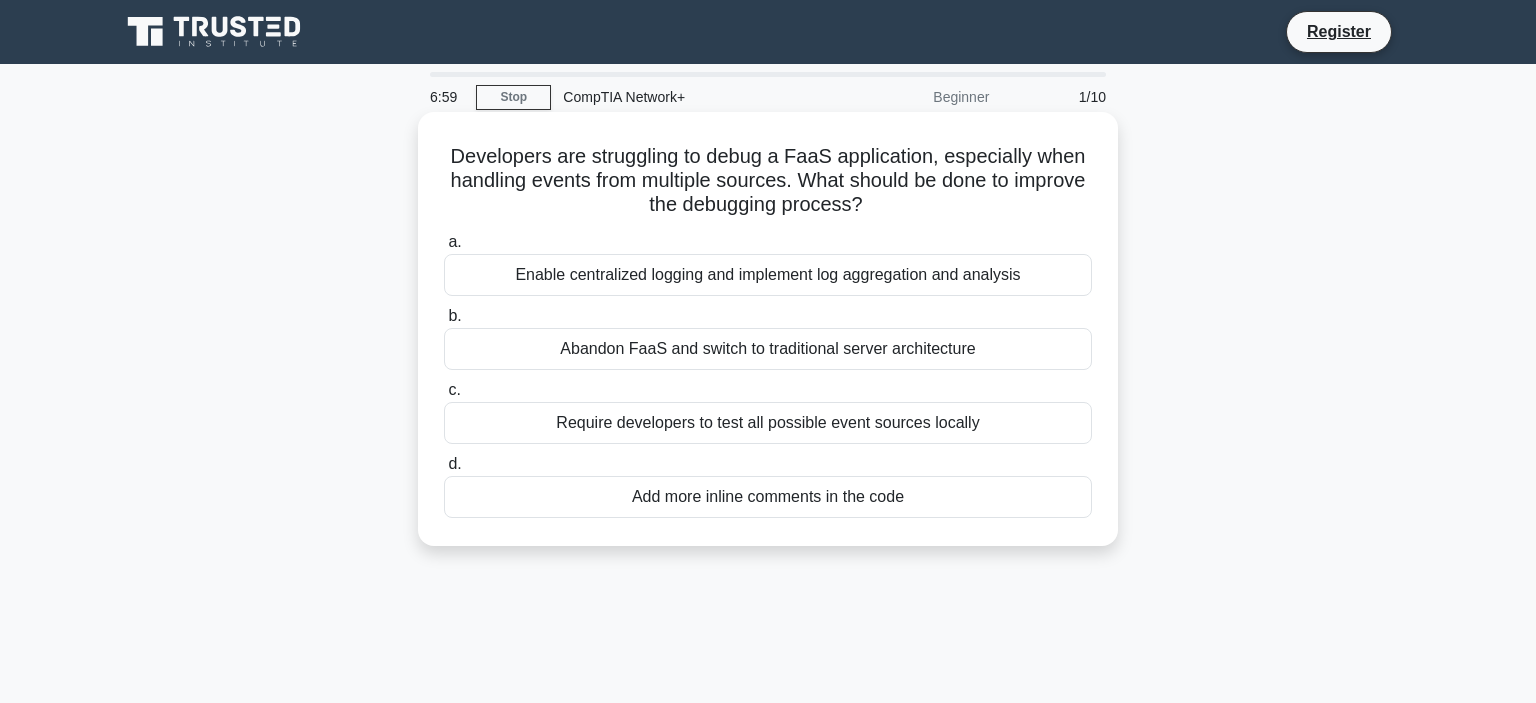 click on "Enable centralized logging and implement log aggregation and analysis" at bounding box center (768, 275) 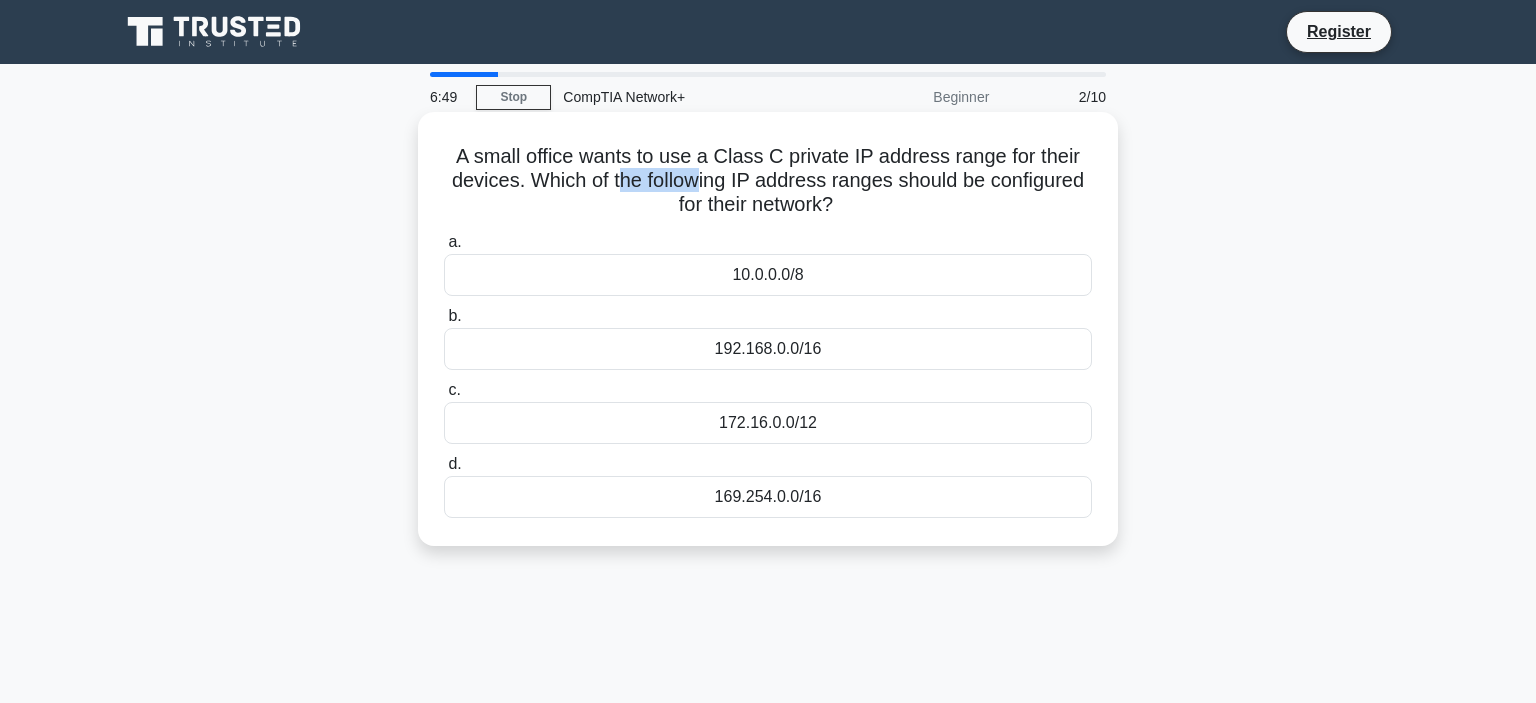 drag, startPoint x: 622, startPoint y: 175, endPoint x: 702, endPoint y: 177, distance: 80.024994 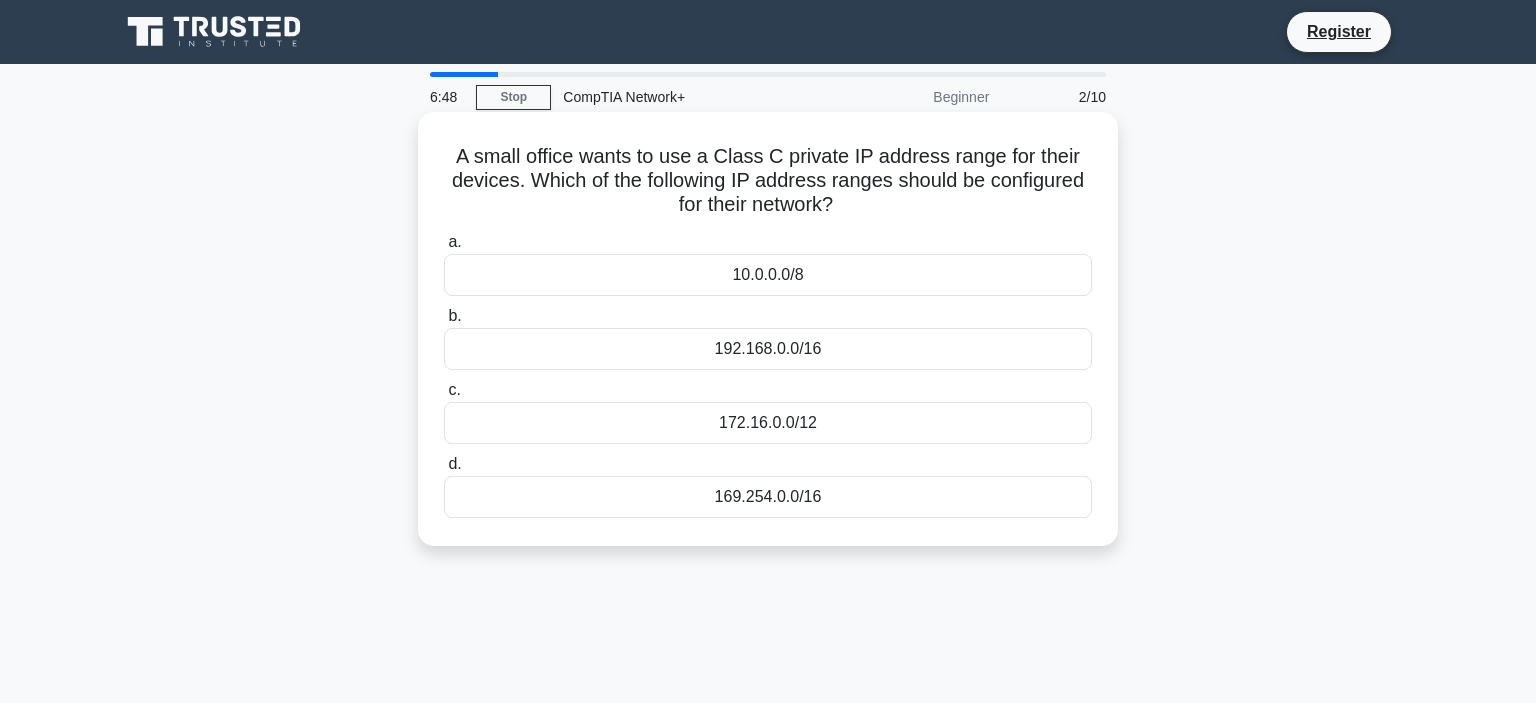 click on "A small office wants to use a Class C private IP address range for their devices. Which of the following IP address ranges should be configured for their network?
.spinner_0XTQ{transform-origin:center;animation:spinner_y6GP .75s linear infinite}@keyframes spinner_y6GP{100%{transform:rotate(360deg)}}" at bounding box center (768, 181) 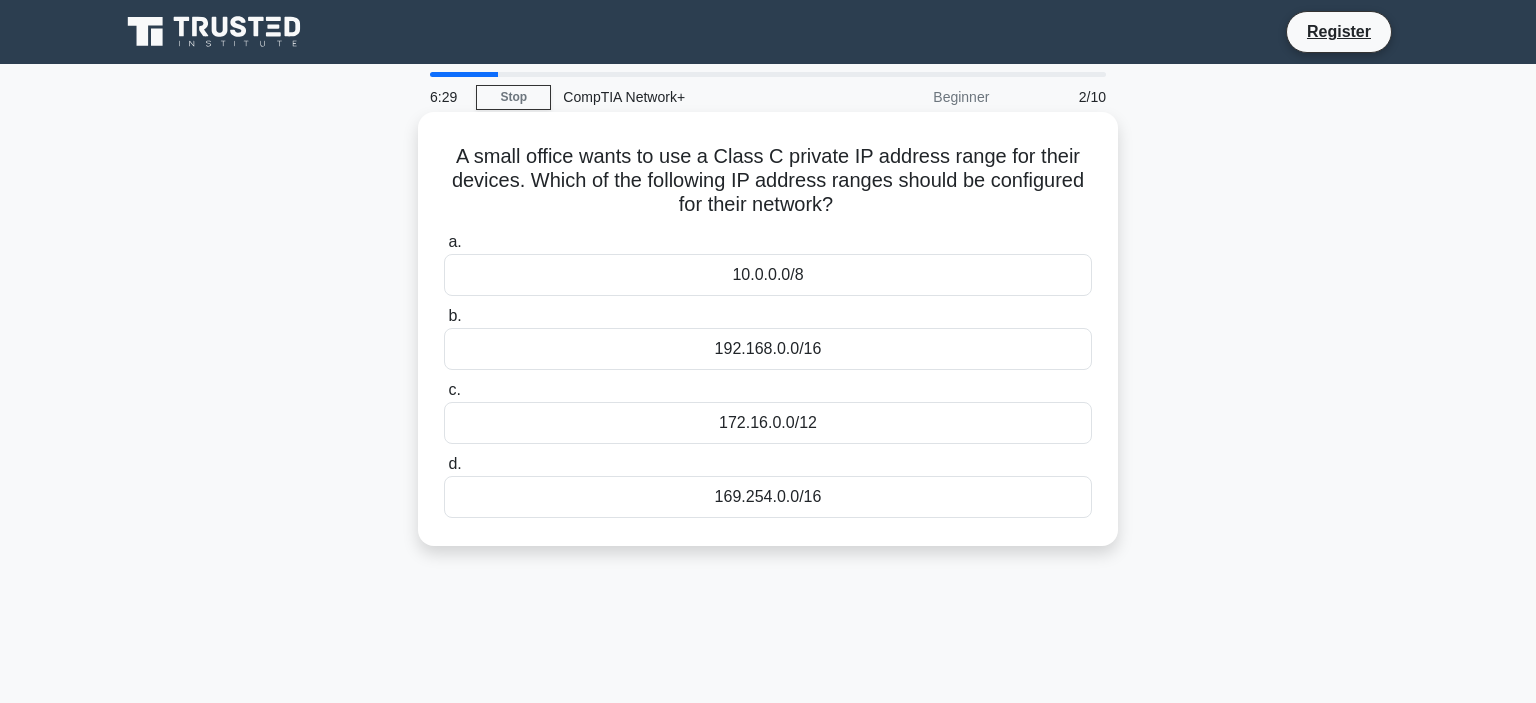 click on "10.0.0.0/8" at bounding box center [768, 275] 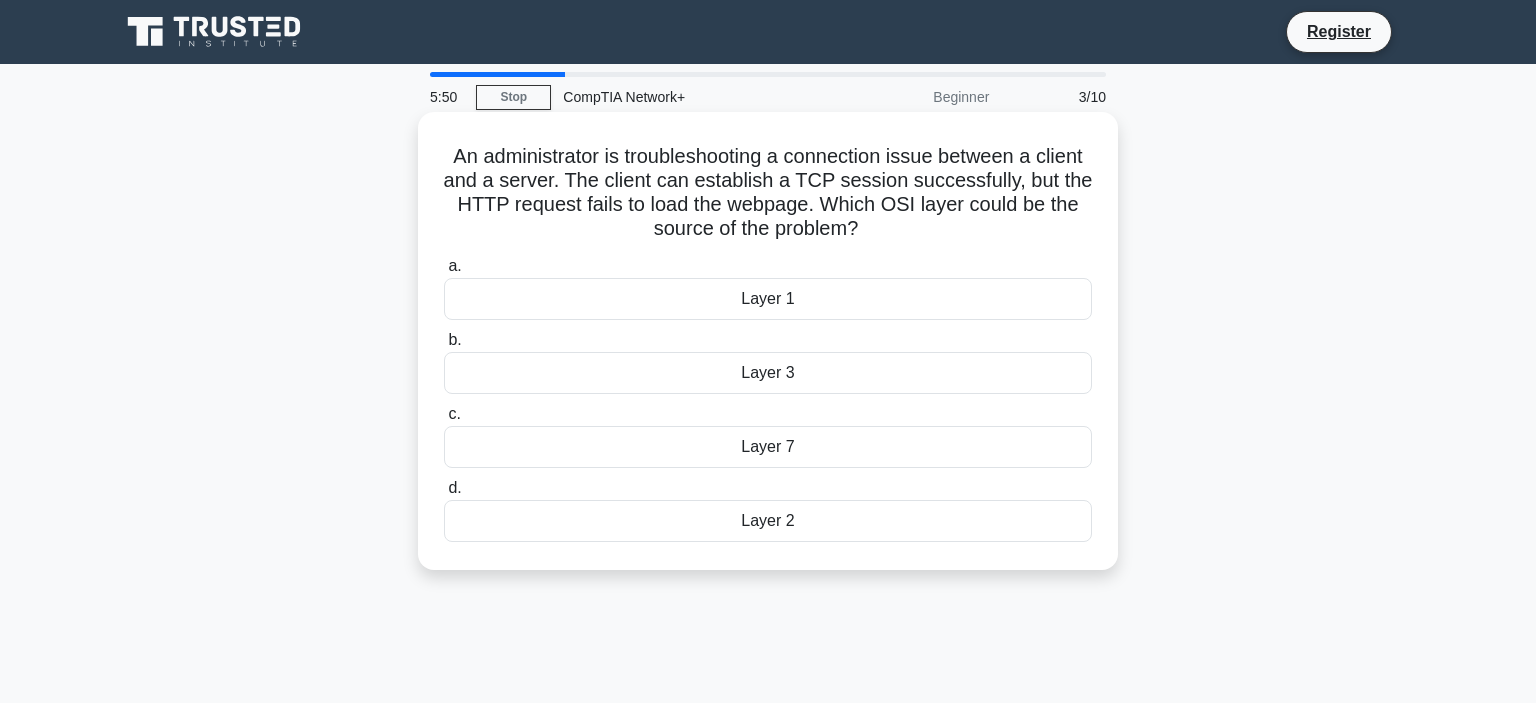 click on "Layer 7" at bounding box center (768, 447) 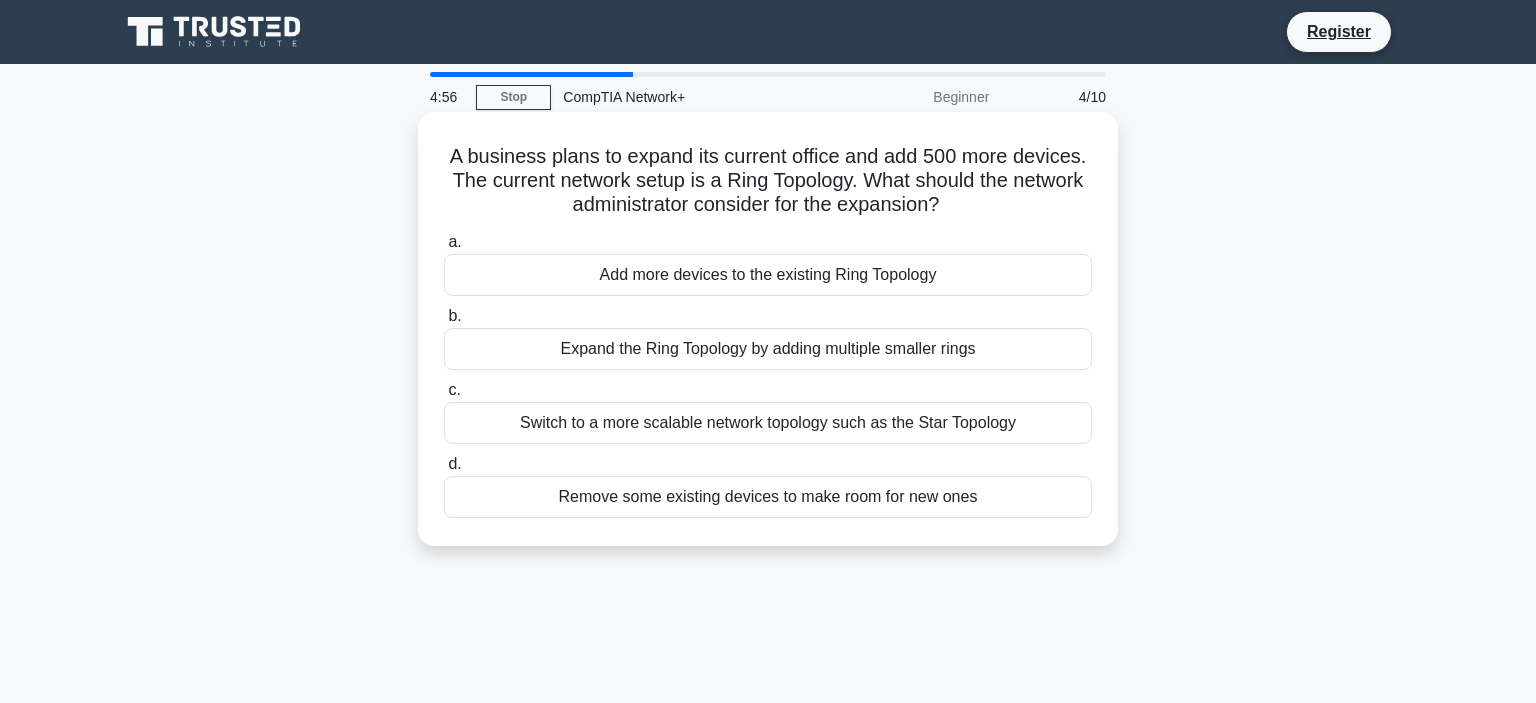 click on "Switch to a more scalable network topology such as the Star Topology" at bounding box center (768, 423) 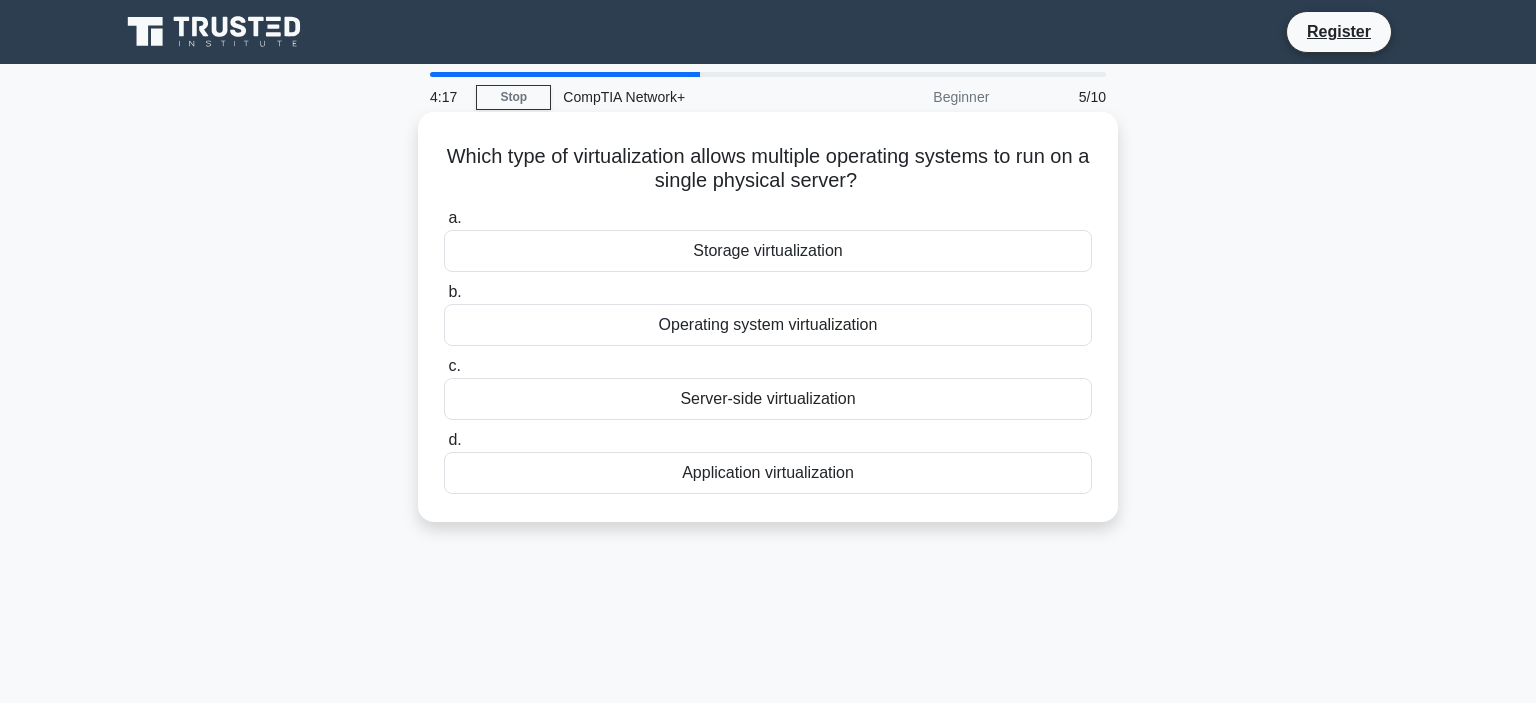 click on "Storage virtualization" at bounding box center (768, 251) 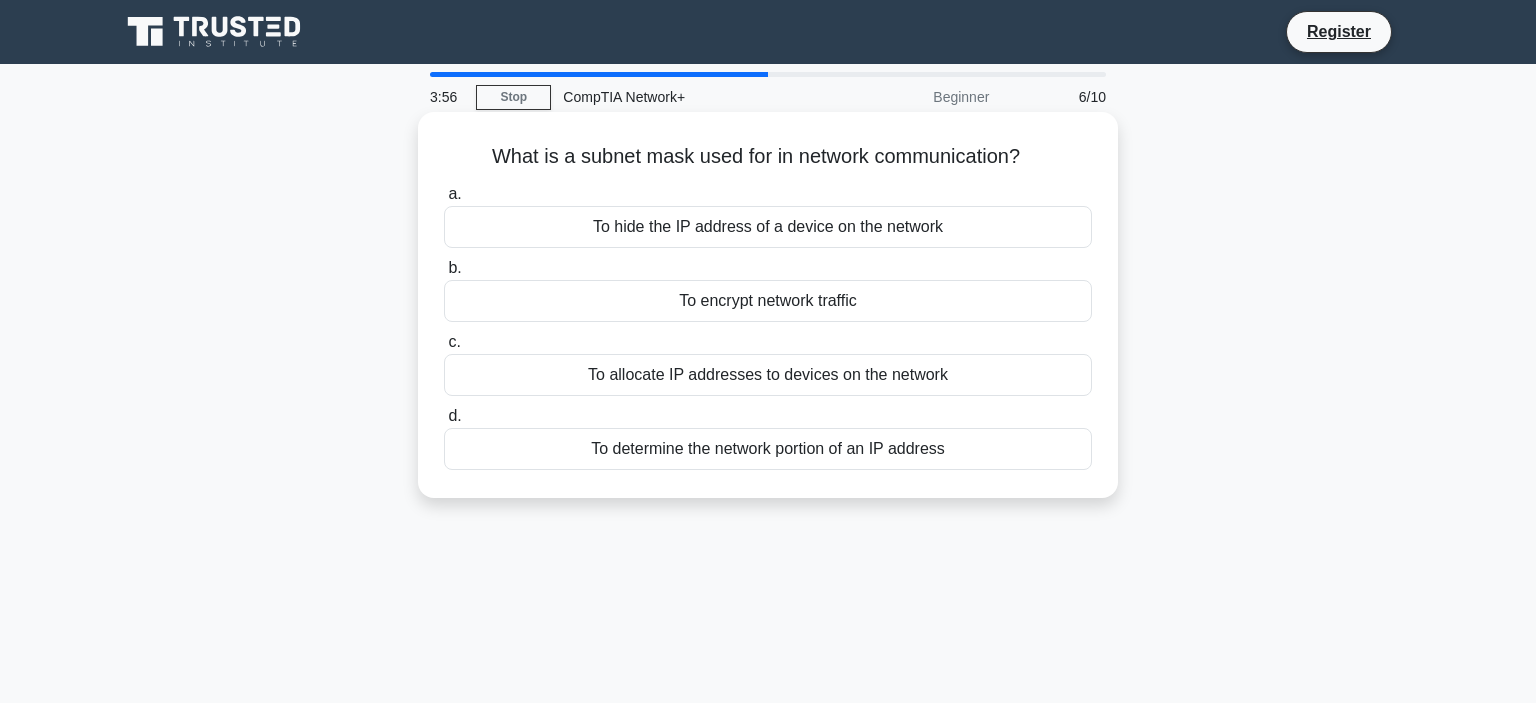 click on "To determine the network portion of an IP address" at bounding box center [768, 449] 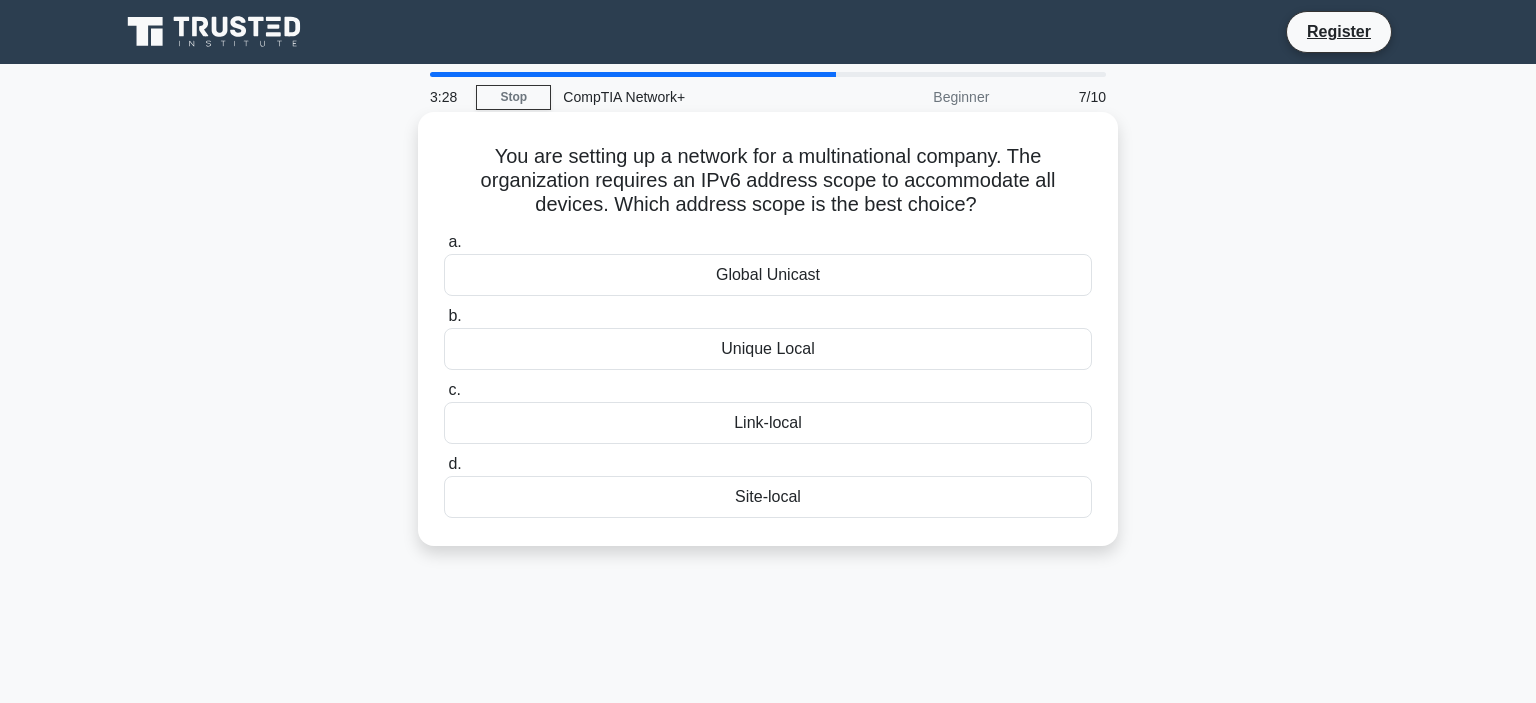 click on "Site-local" at bounding box center [768, 497] 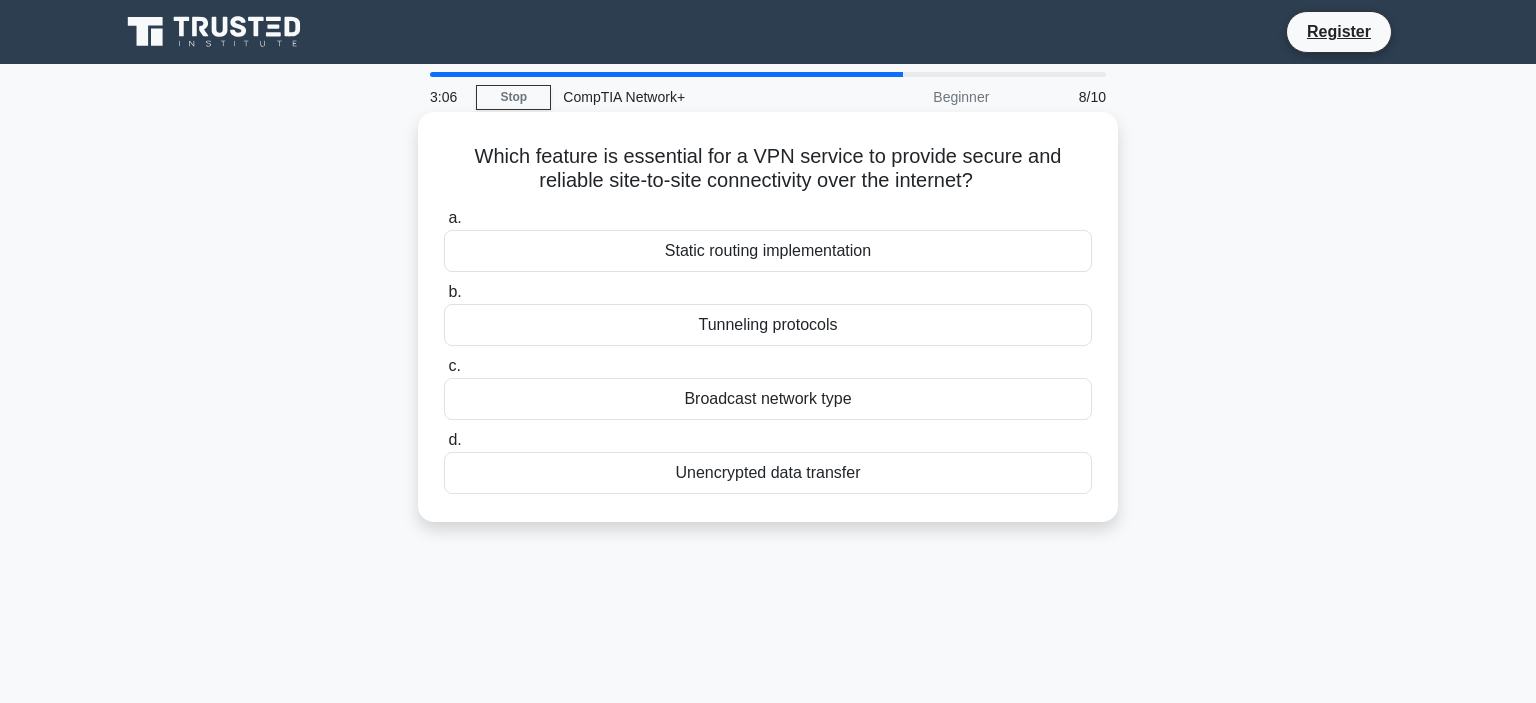 click on "Broadcast network type" at bounding box center (768, 399) 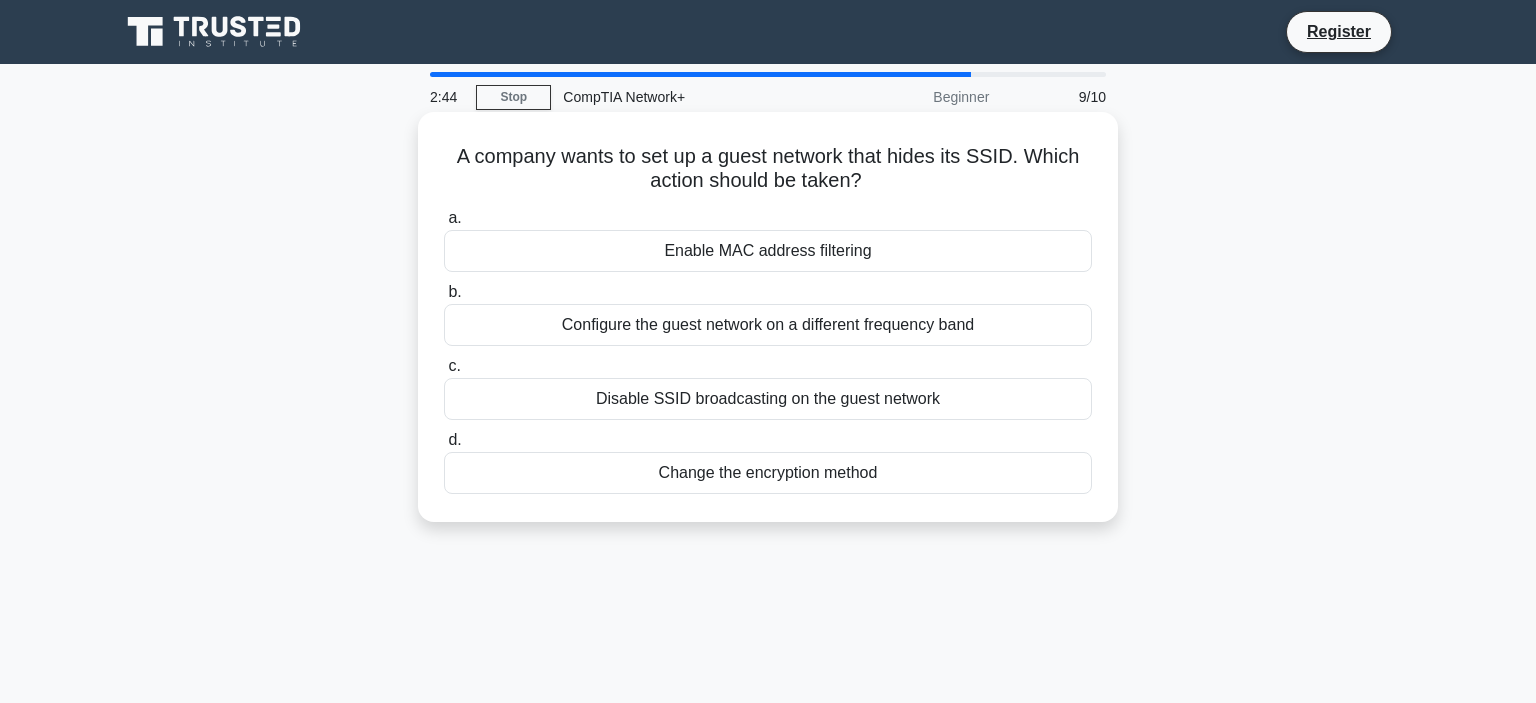 click on "Disable SSID broadcasting on the guest network" at bounding box center [768, 399] 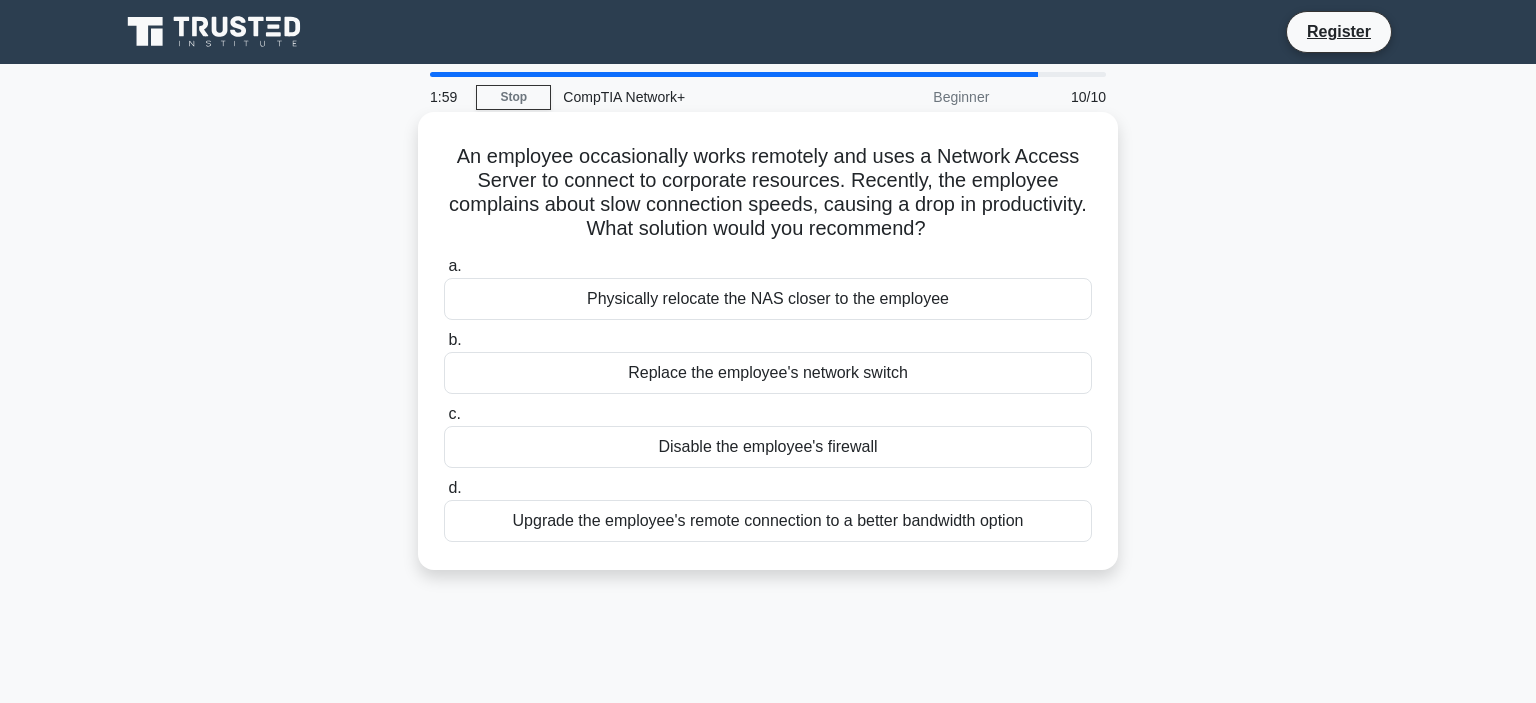 click on "Upgrade the employee's remote connection to a better bandwidth option" at bounding box center (768, 521) 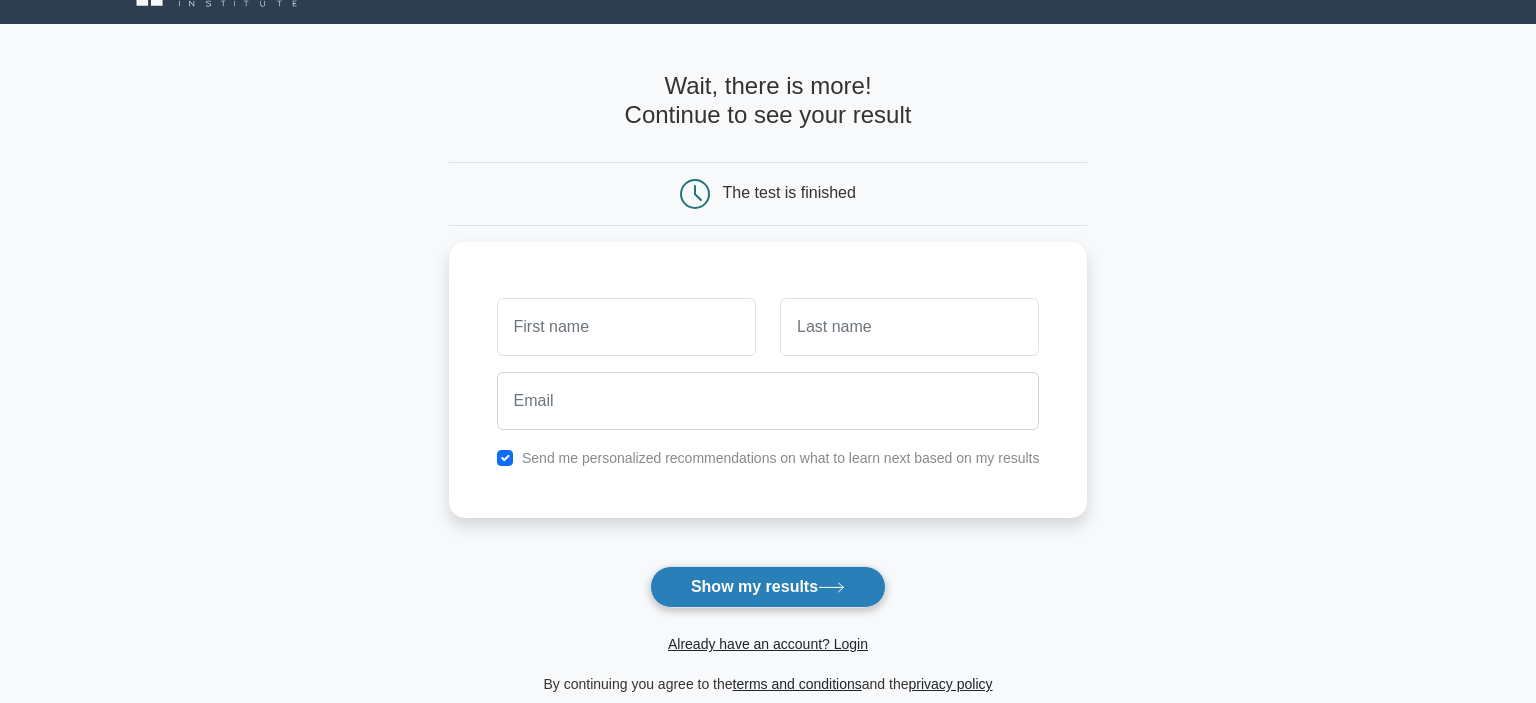 scroll, scrollTop: 43, scrollLeft: 0, axis: vertical 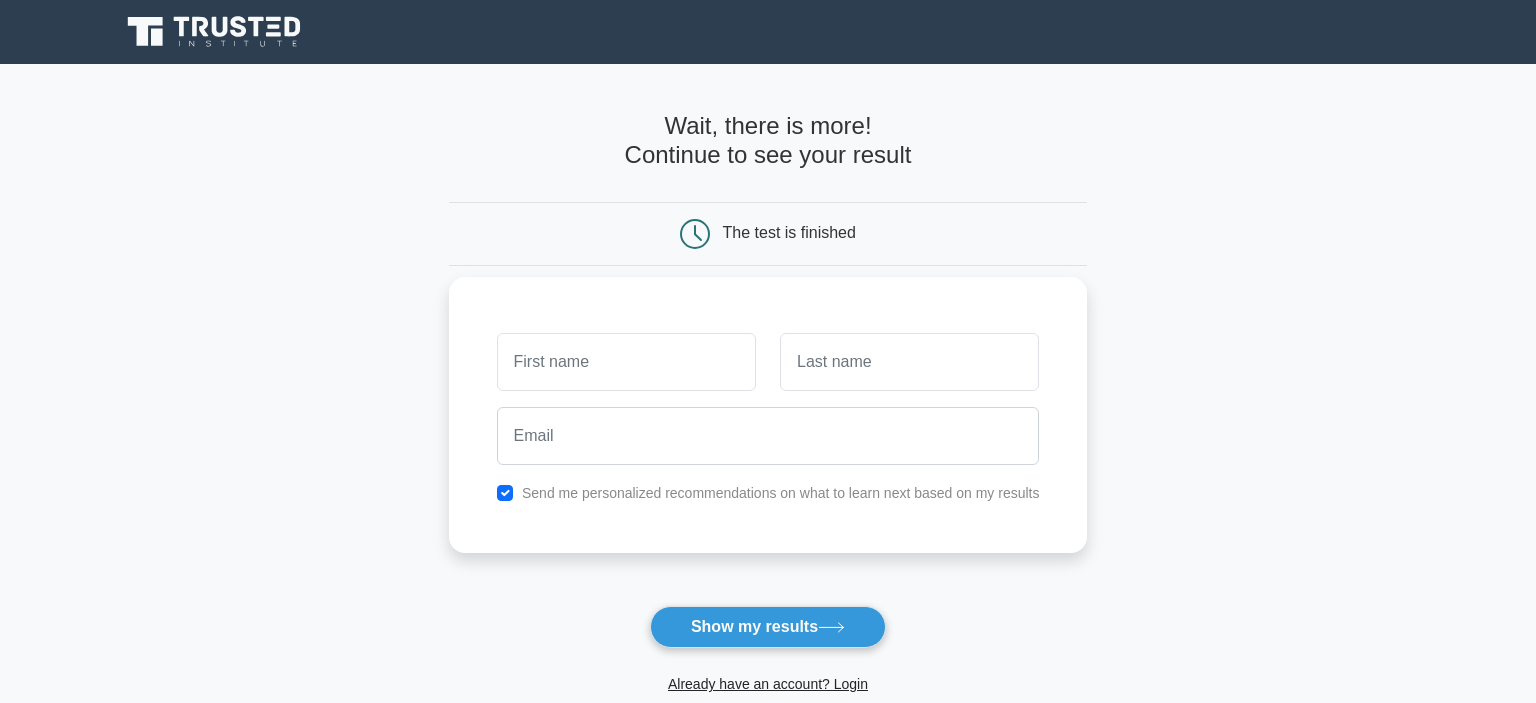 click at bounding box center [626, 362] 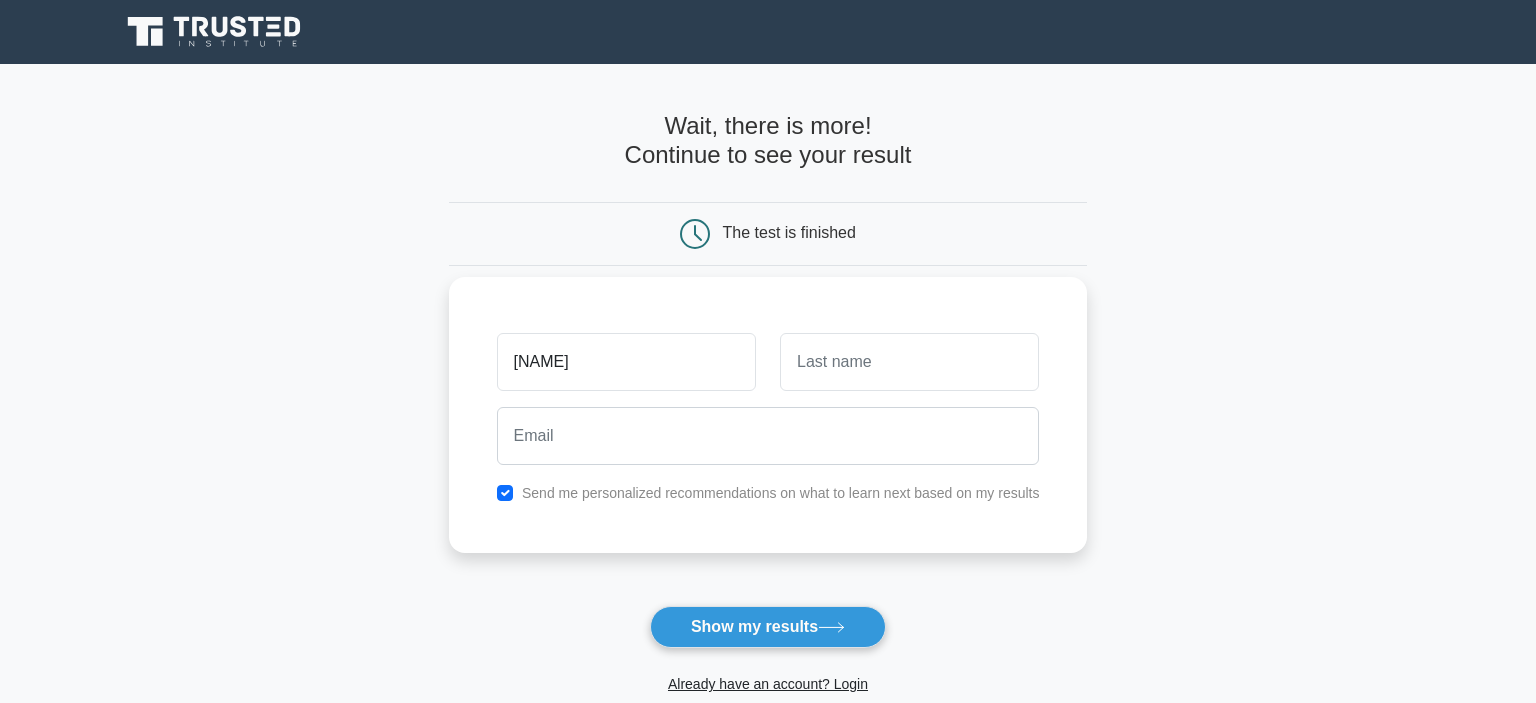 type on "[NAME]" 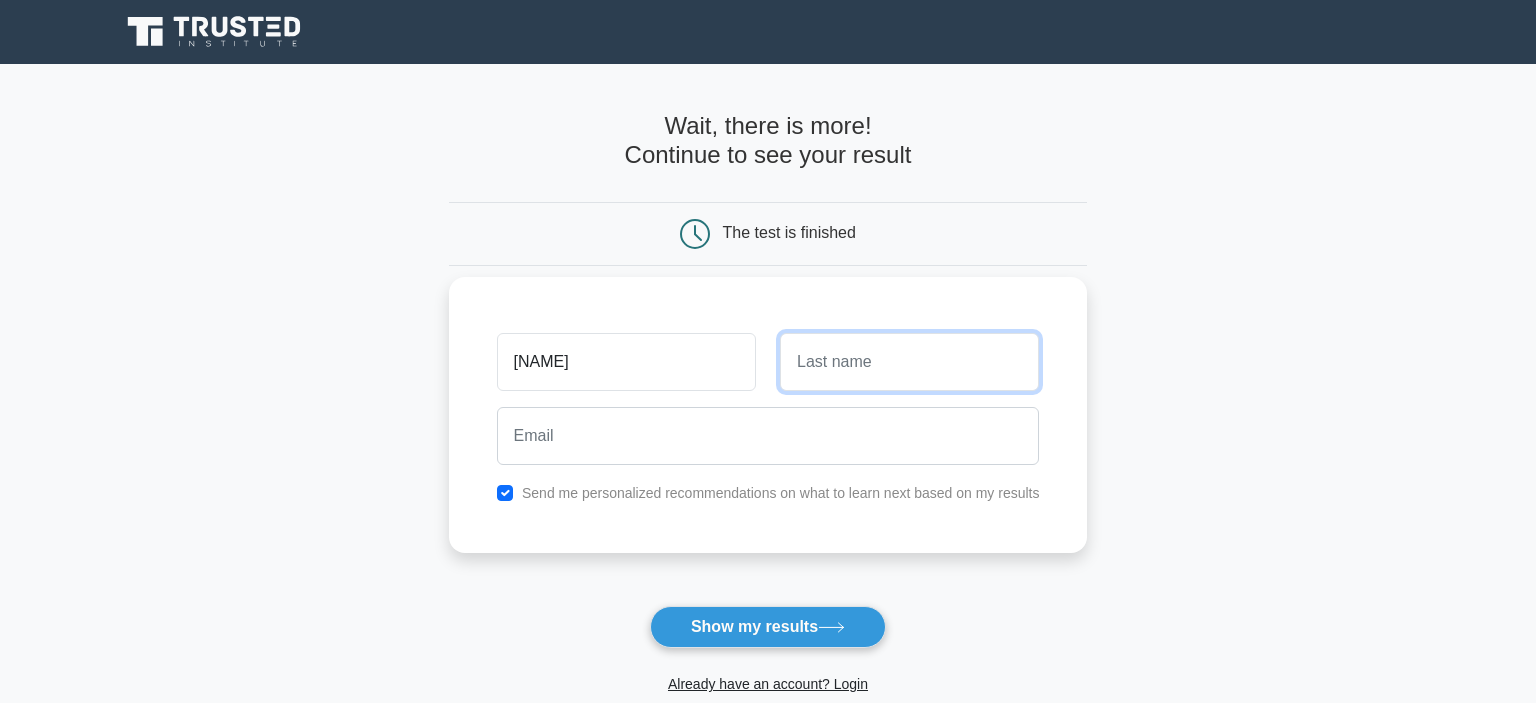 click at bounding box center (909, 362) 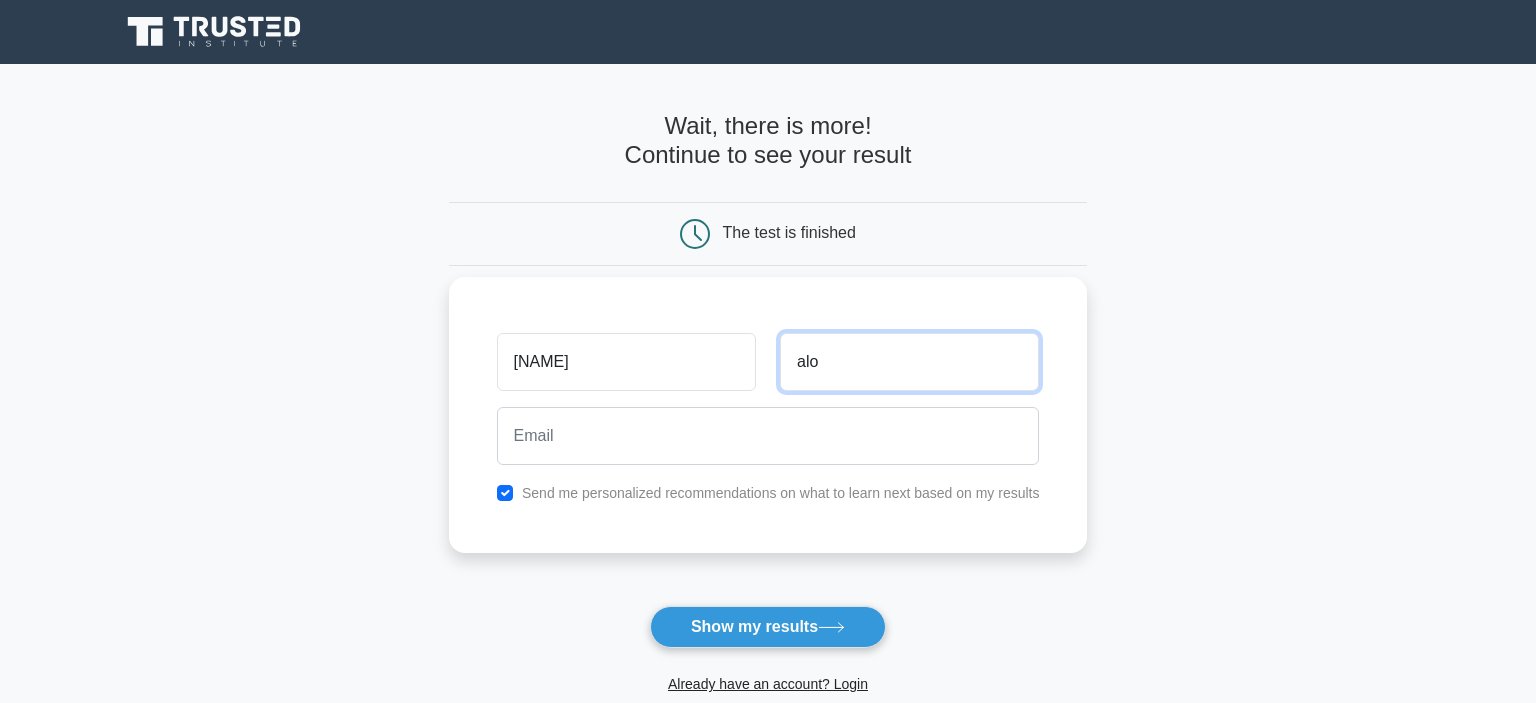 type on "alo" 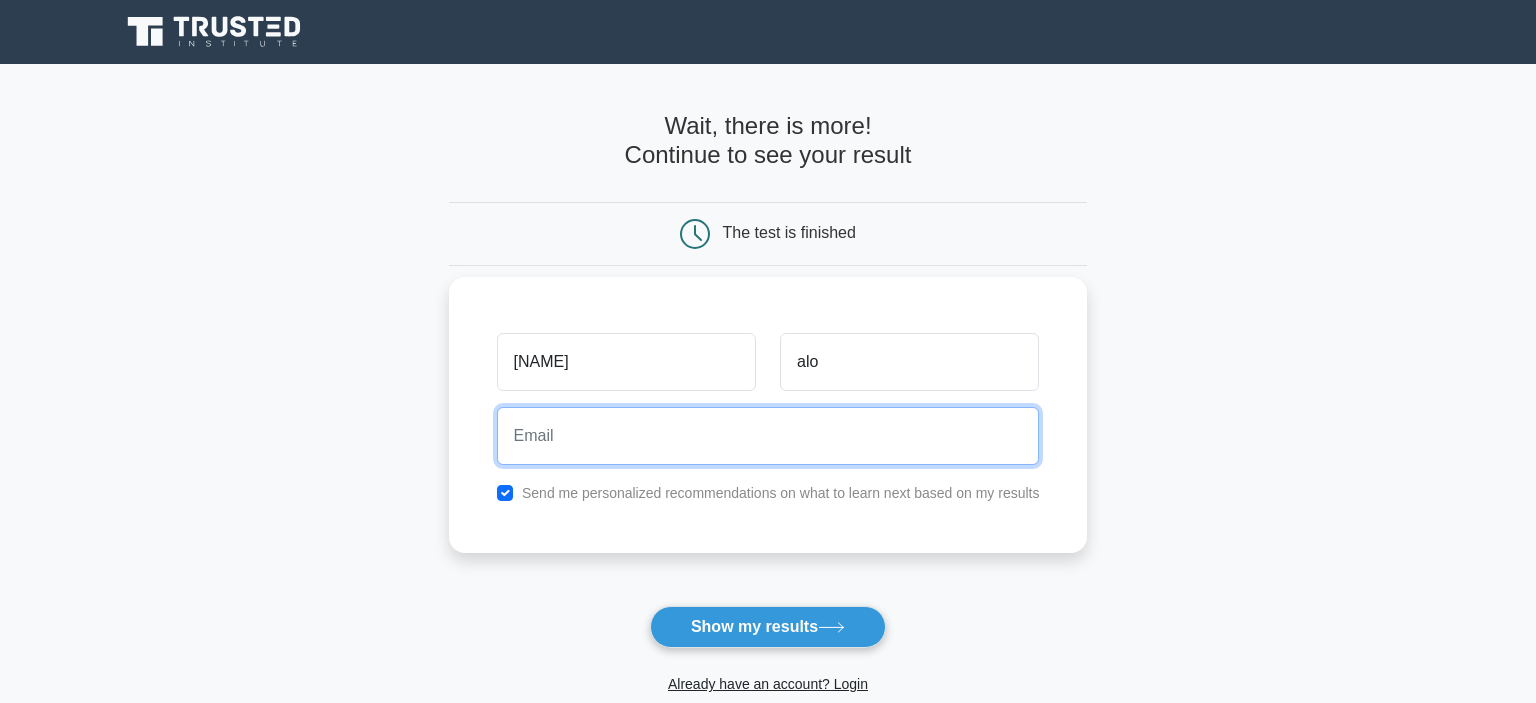 click at bounding box center (768, 436) 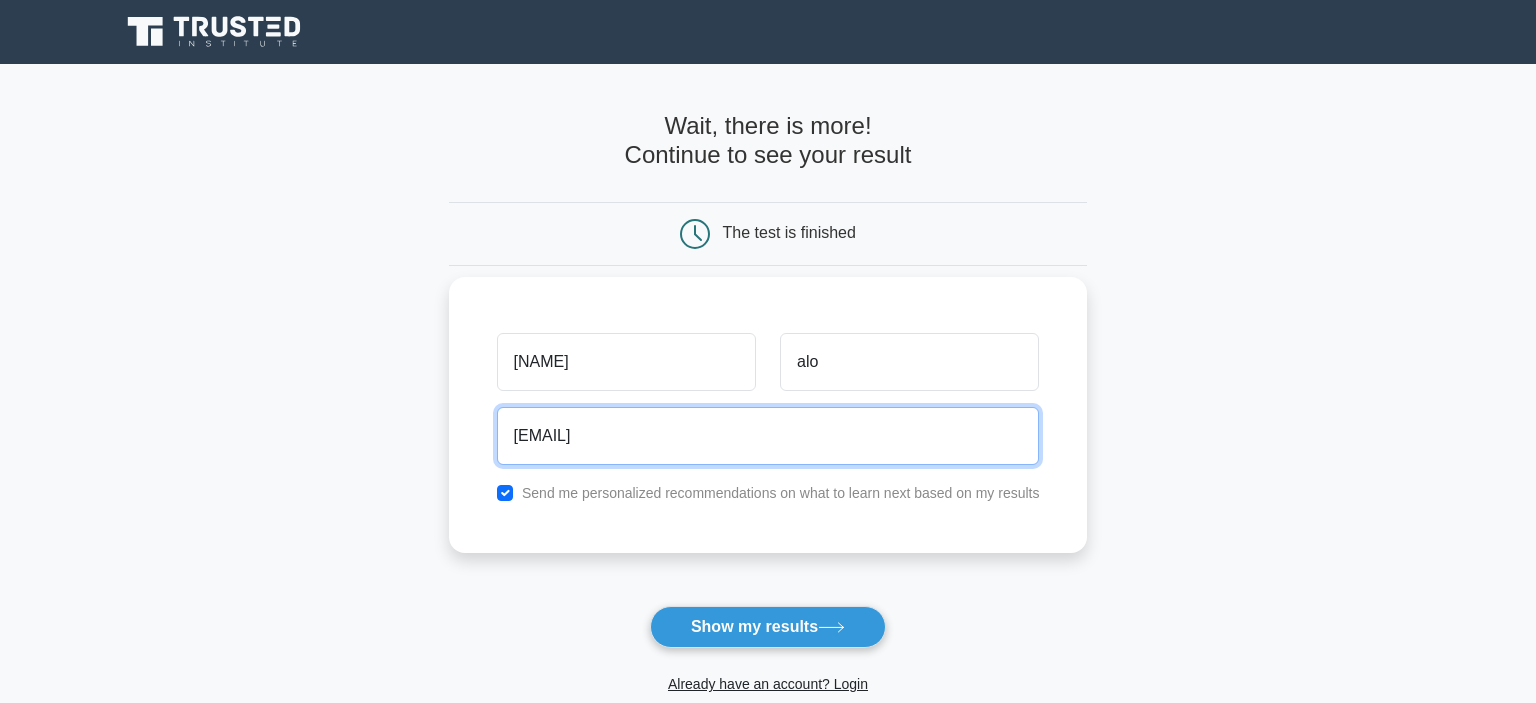type on "[EMAIL]" 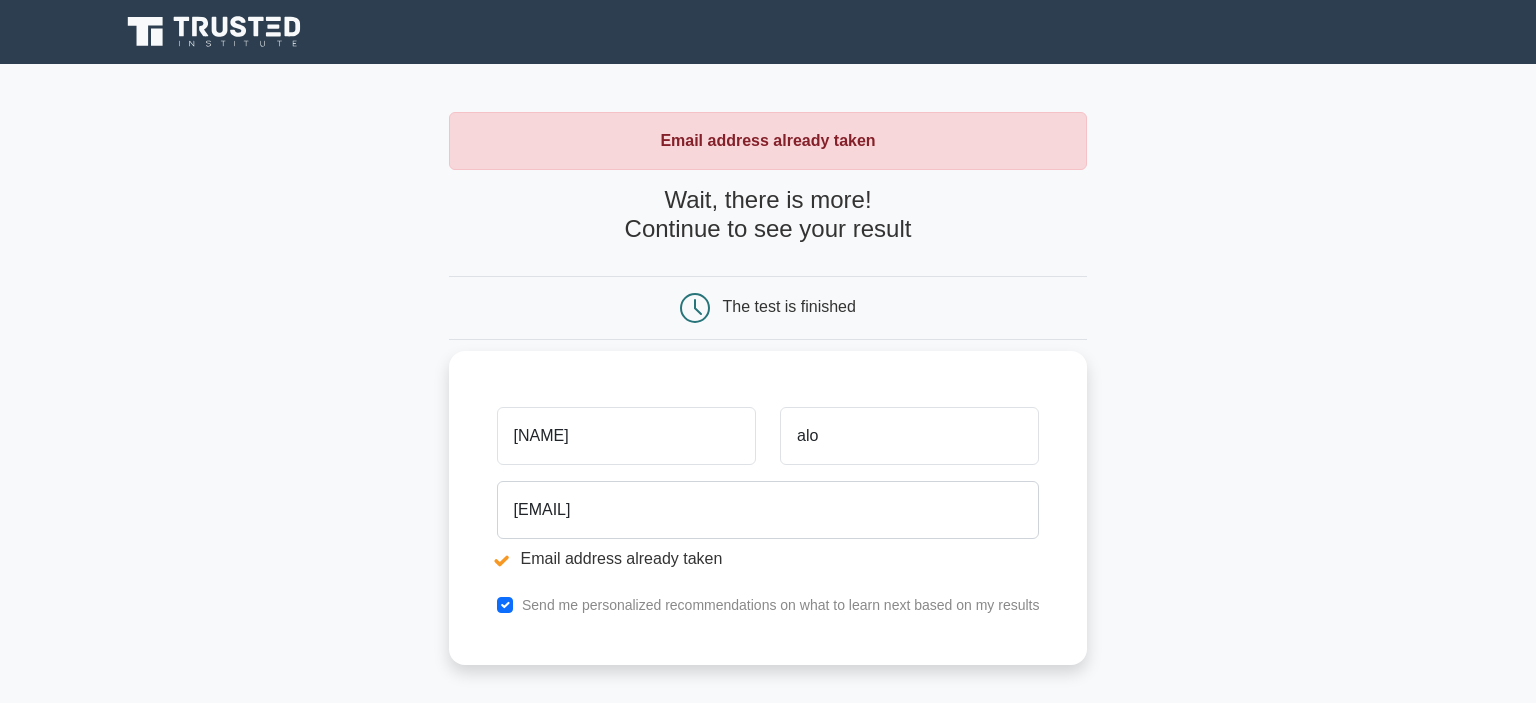 scroll, scrollTop: 2, scrollLeft: 0, axis: vertical 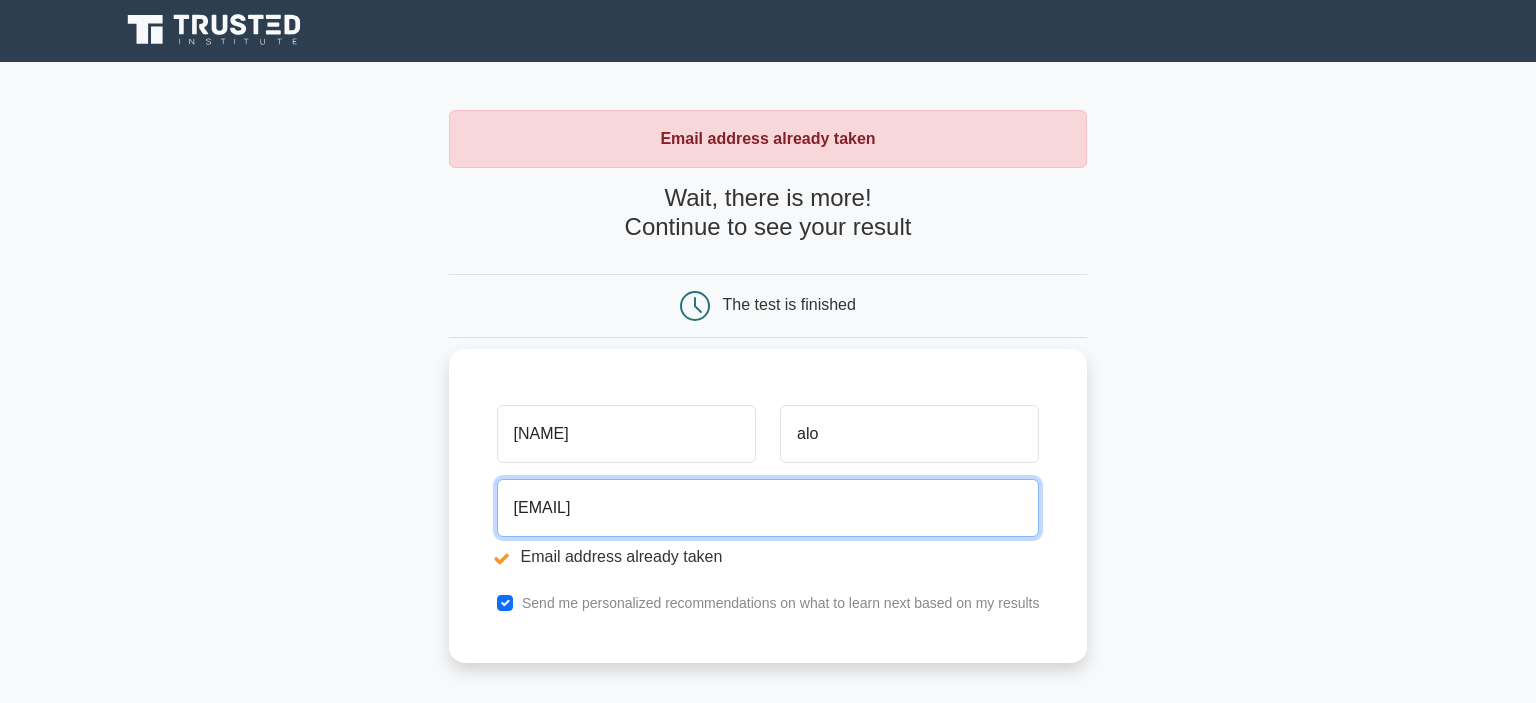 click on "[EMAIL]" at bounding box center [768, 508] 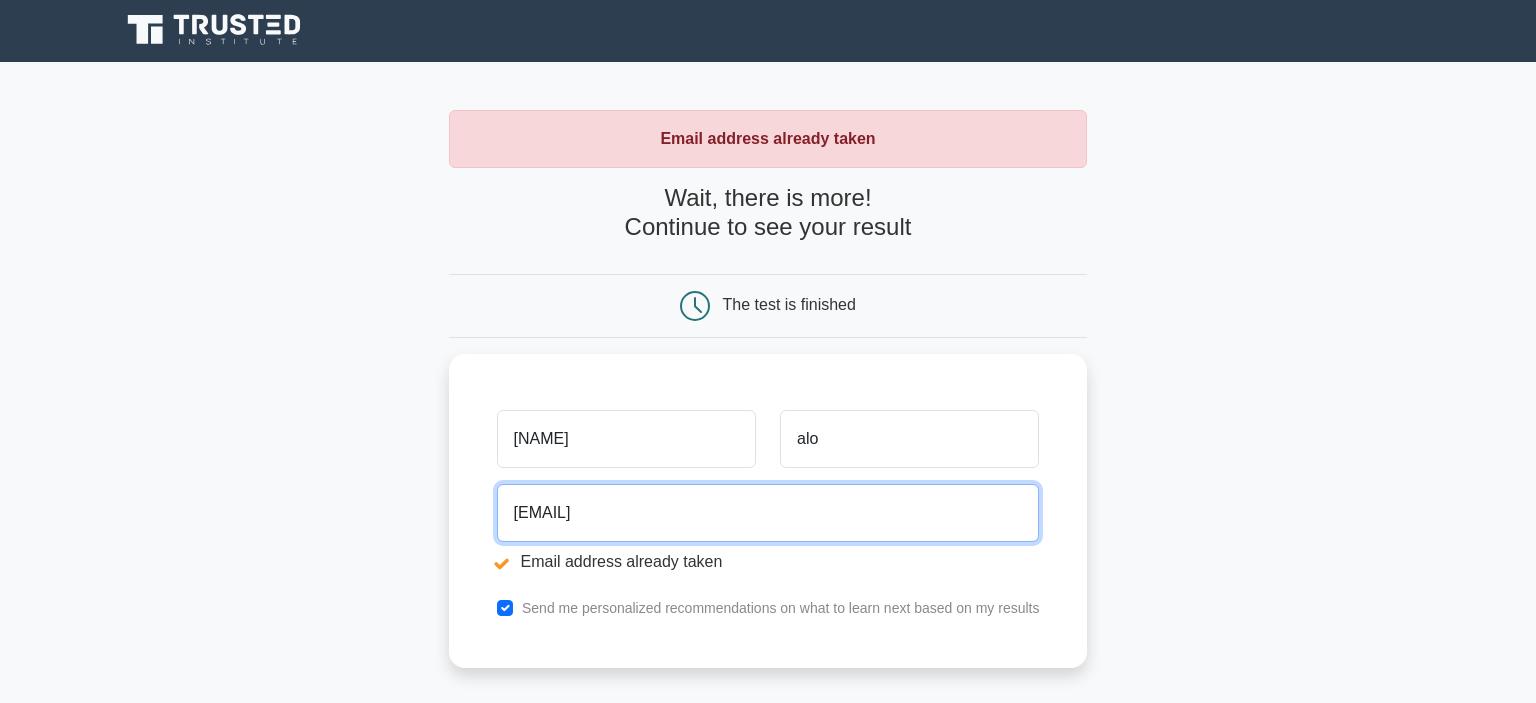 type on "amiirah1@gmail.com" 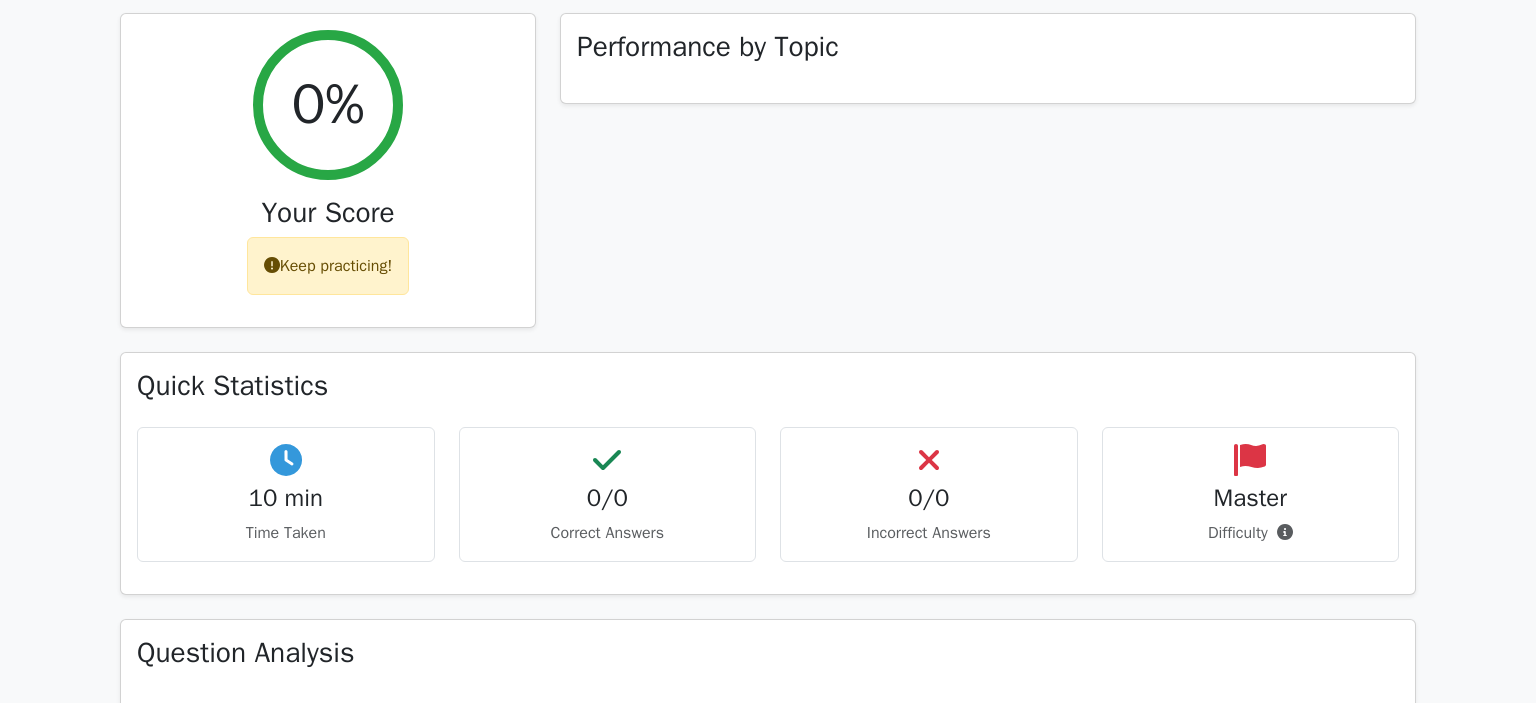 scroll, scrollTop: 540, scrollLeft: 0, axis: vertical 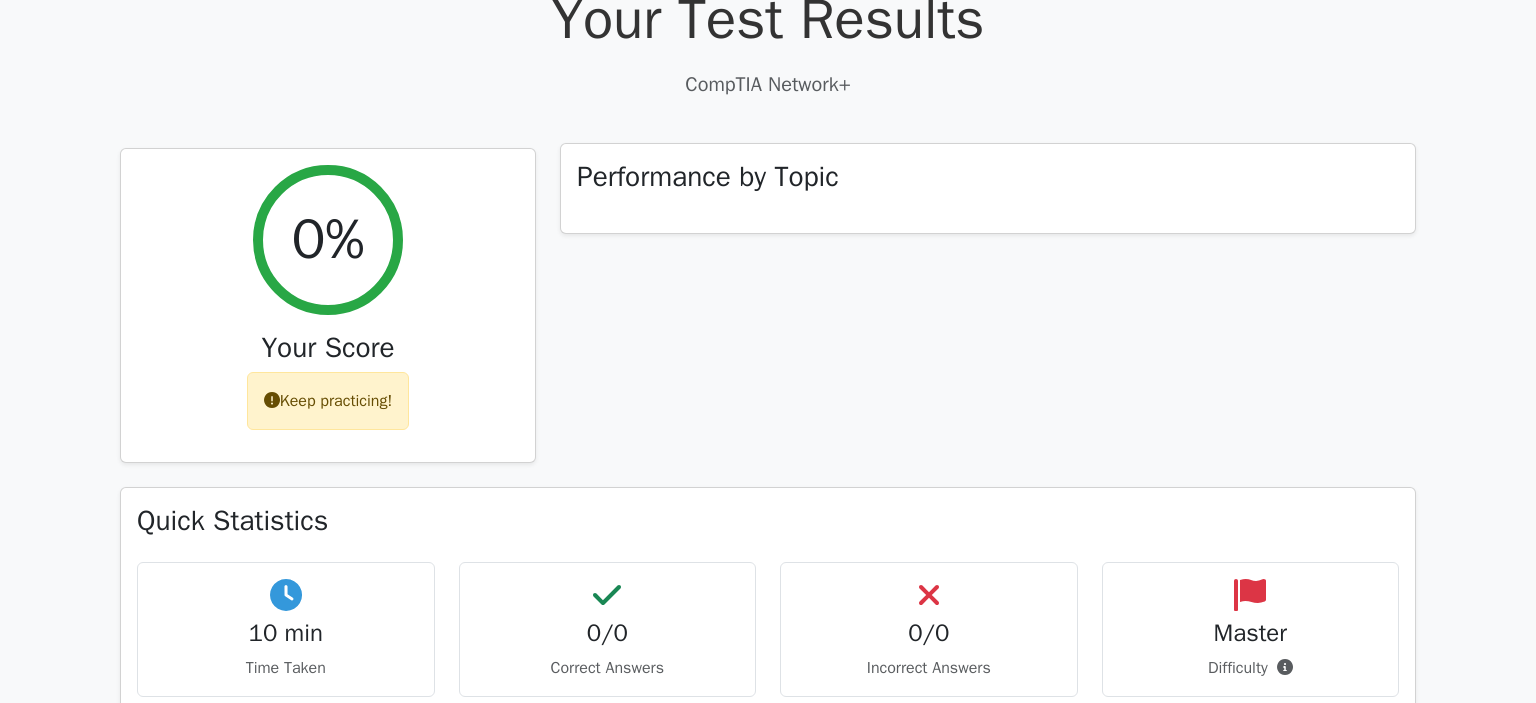 click on "Performance by Topic" at bounding box center [988, 189] 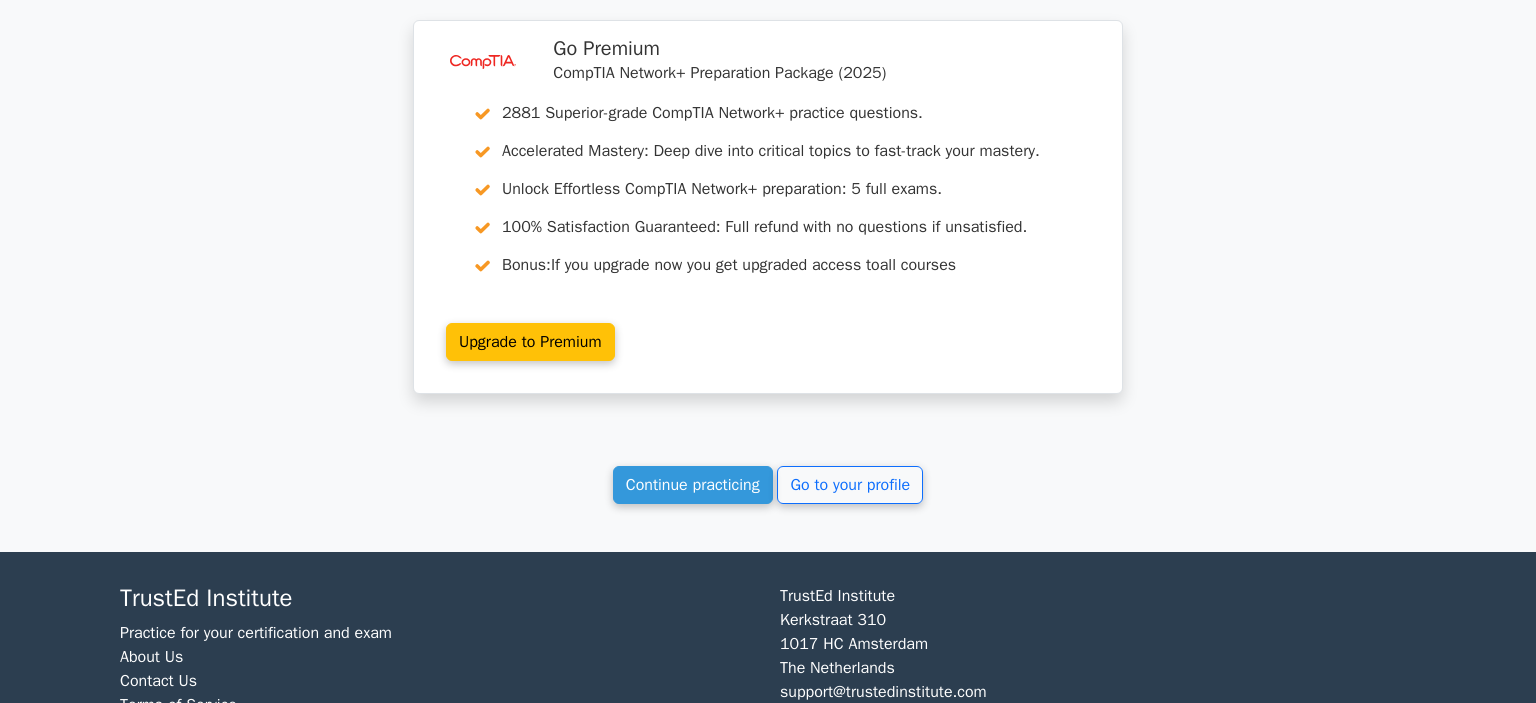 scroll, scrollTop: 1520, scrollLeft: 0, axis: vertical 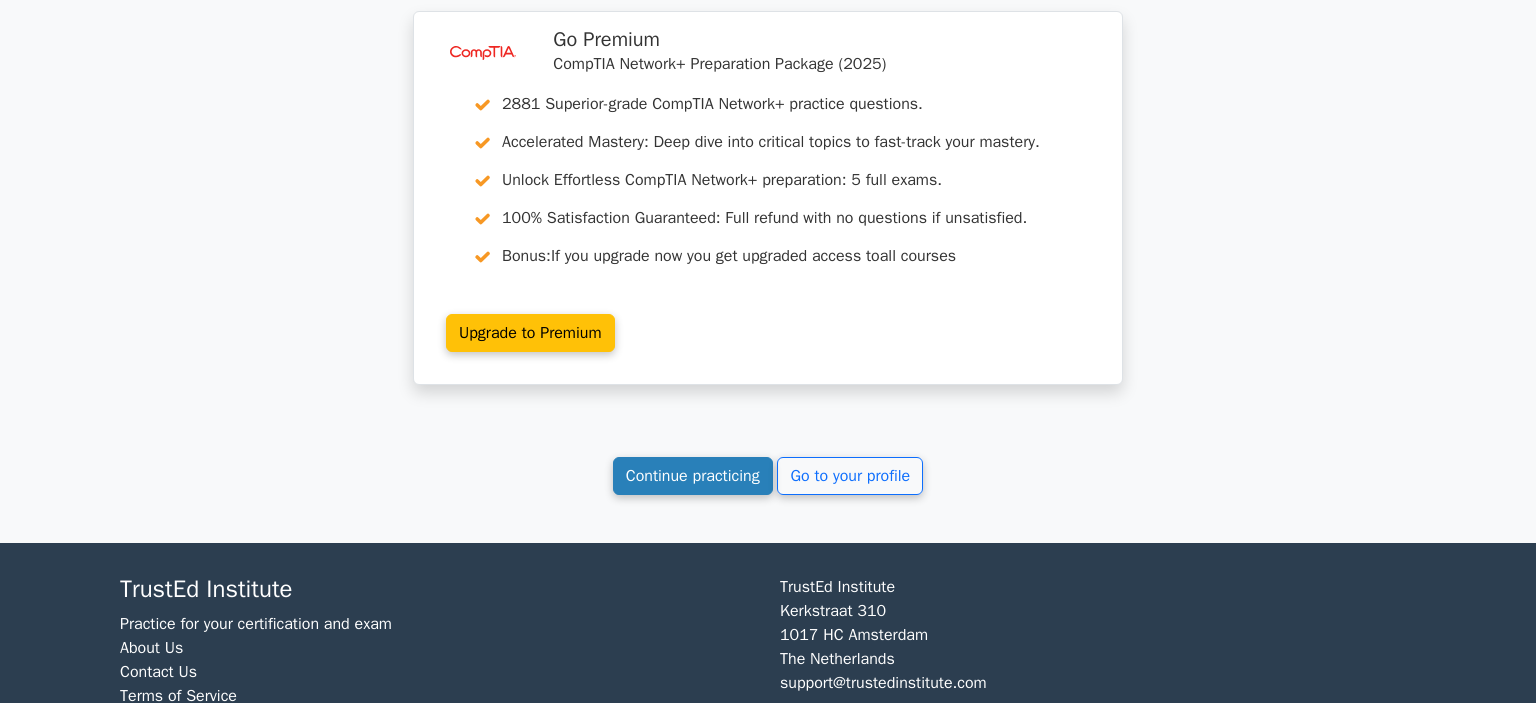 click on "Continue practicing" at bounding box center (693, 476) 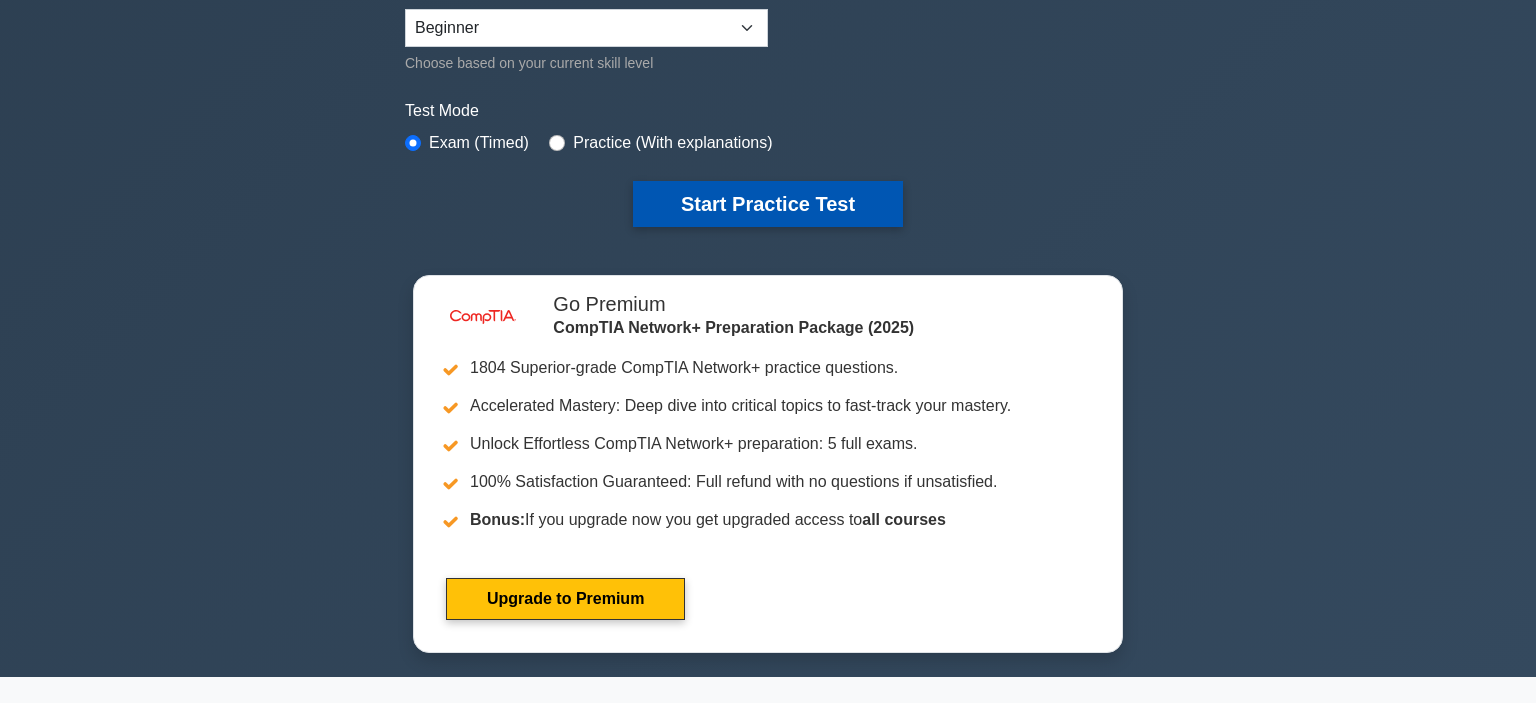 scroll, scrollTop: 0, scrollLeft: 0, axis: both 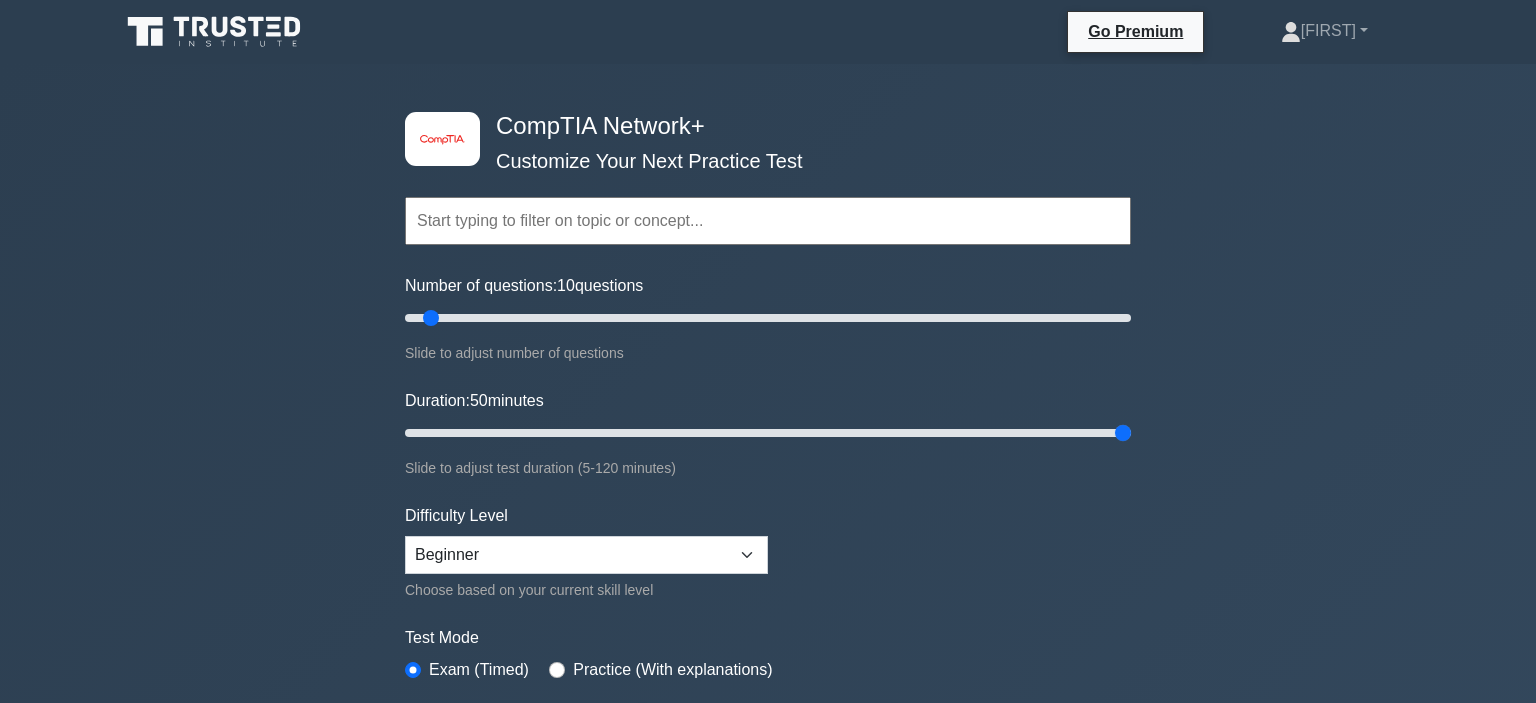 drag, startPoint x: 450, startPoint y: 430, endPoint x: 1206, endPoint y: 426, distance: 756.01056 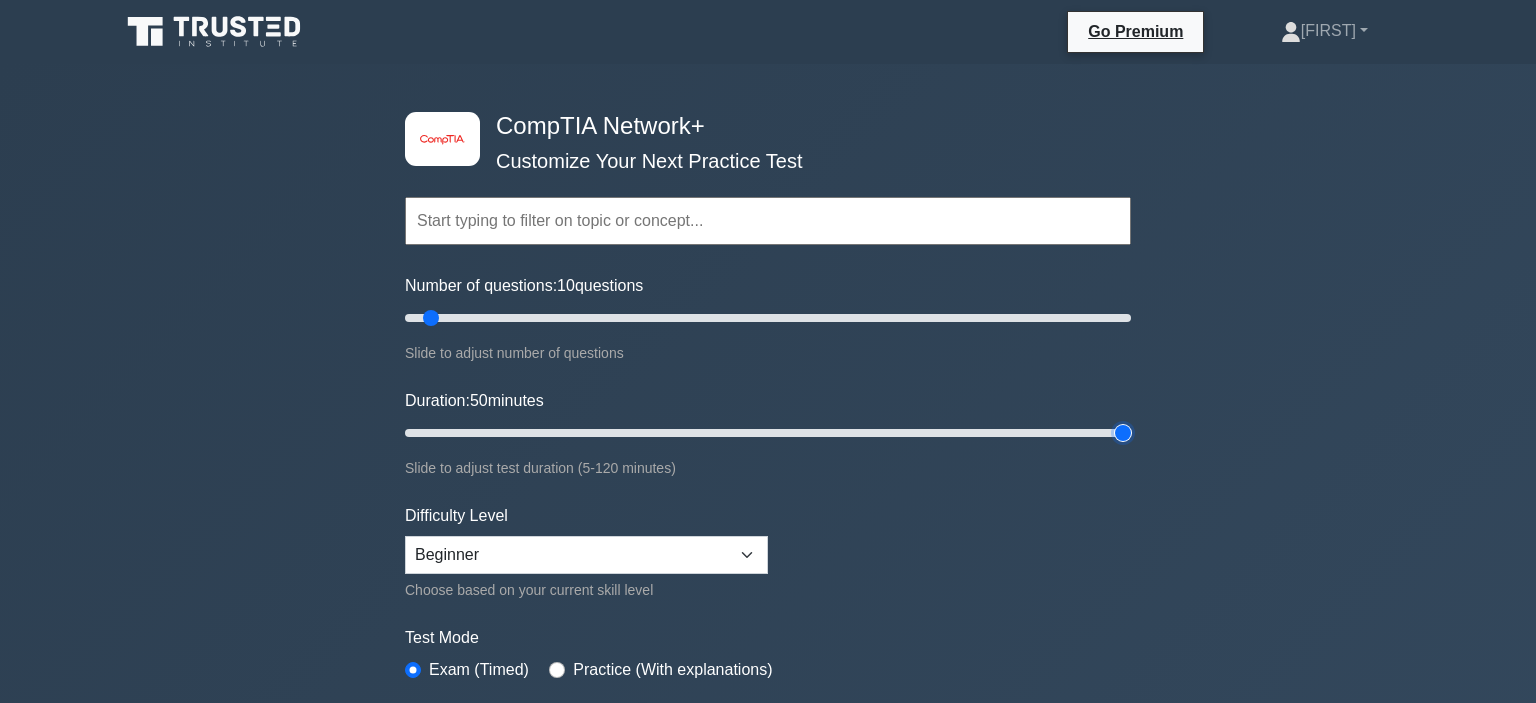 type on "120" 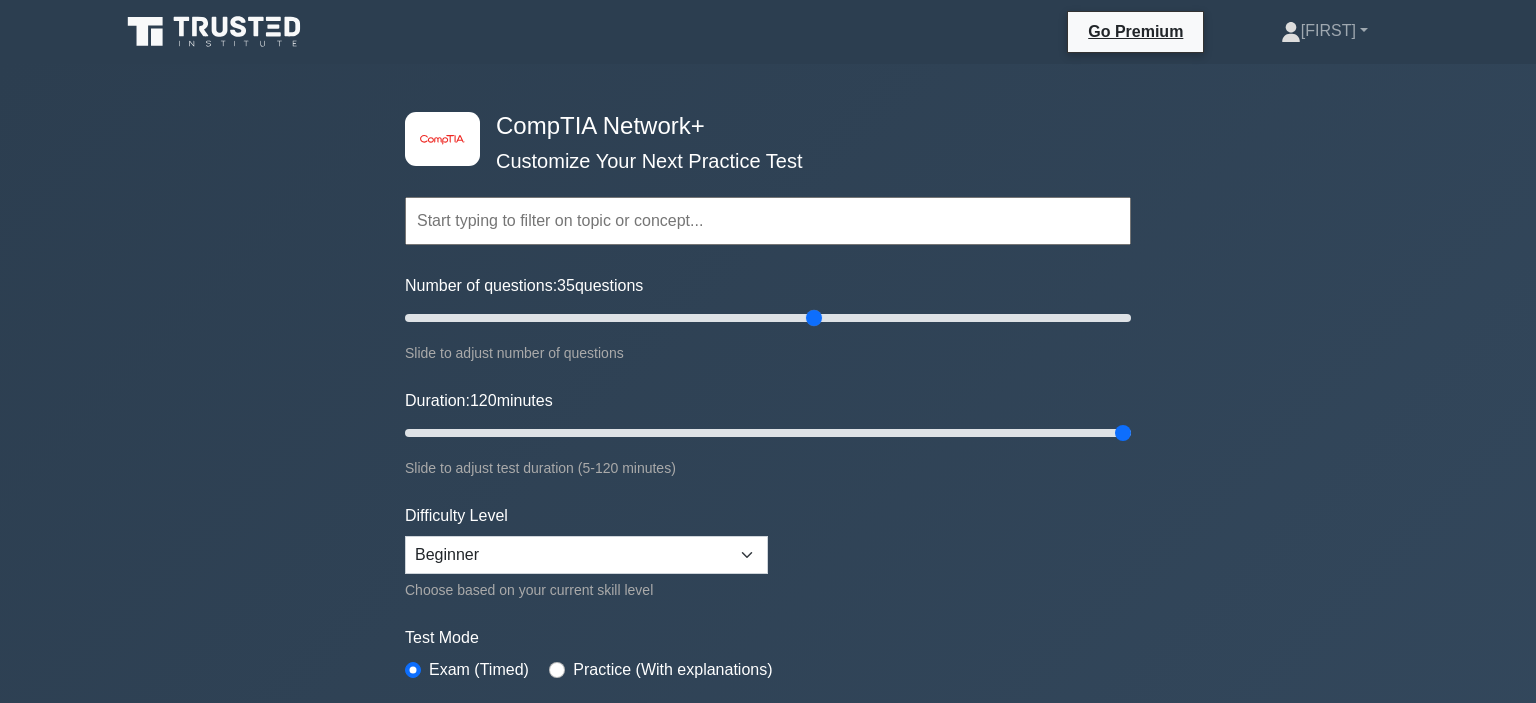 drag, startPoint x: 434, startPoint y: 319, endPoint x: 809, endPoint y: 329, distance: 375.1333 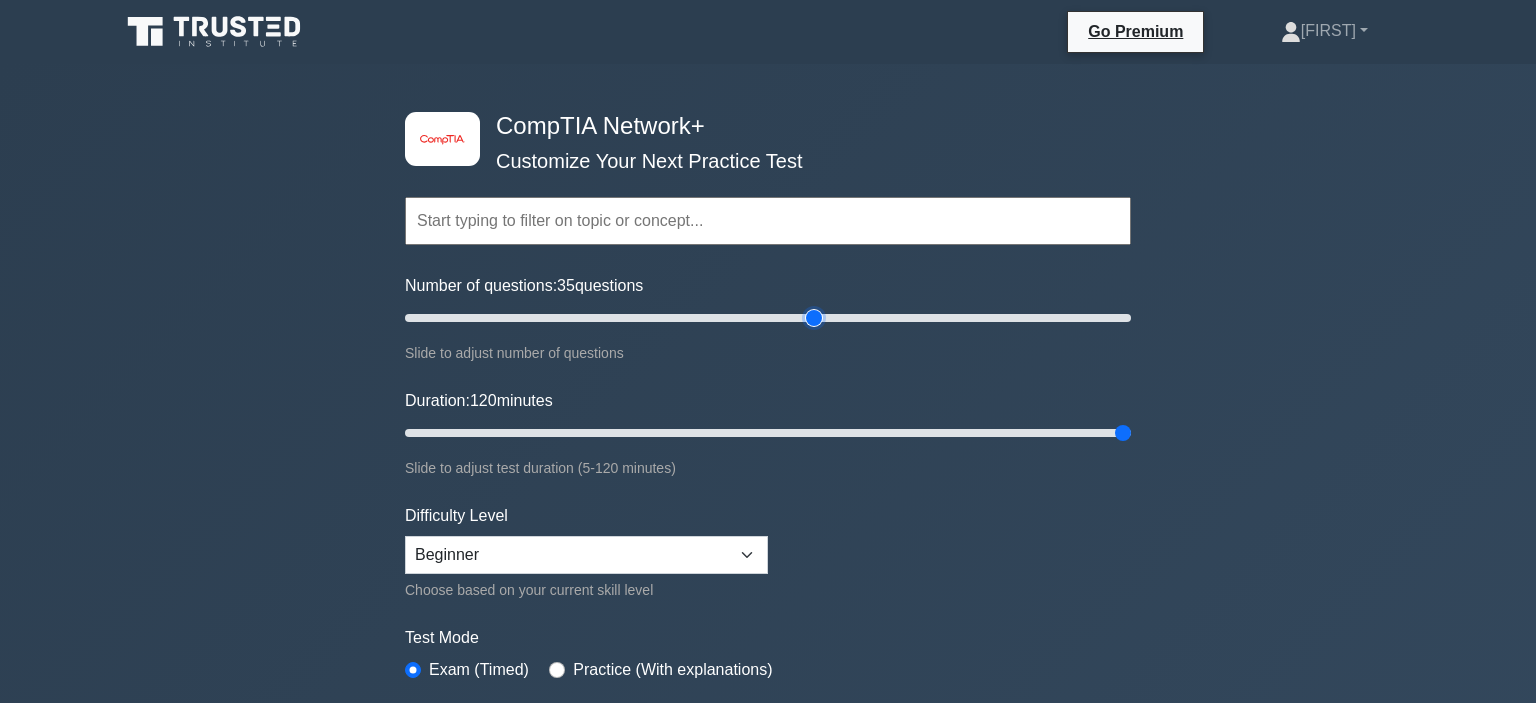 type on "115" 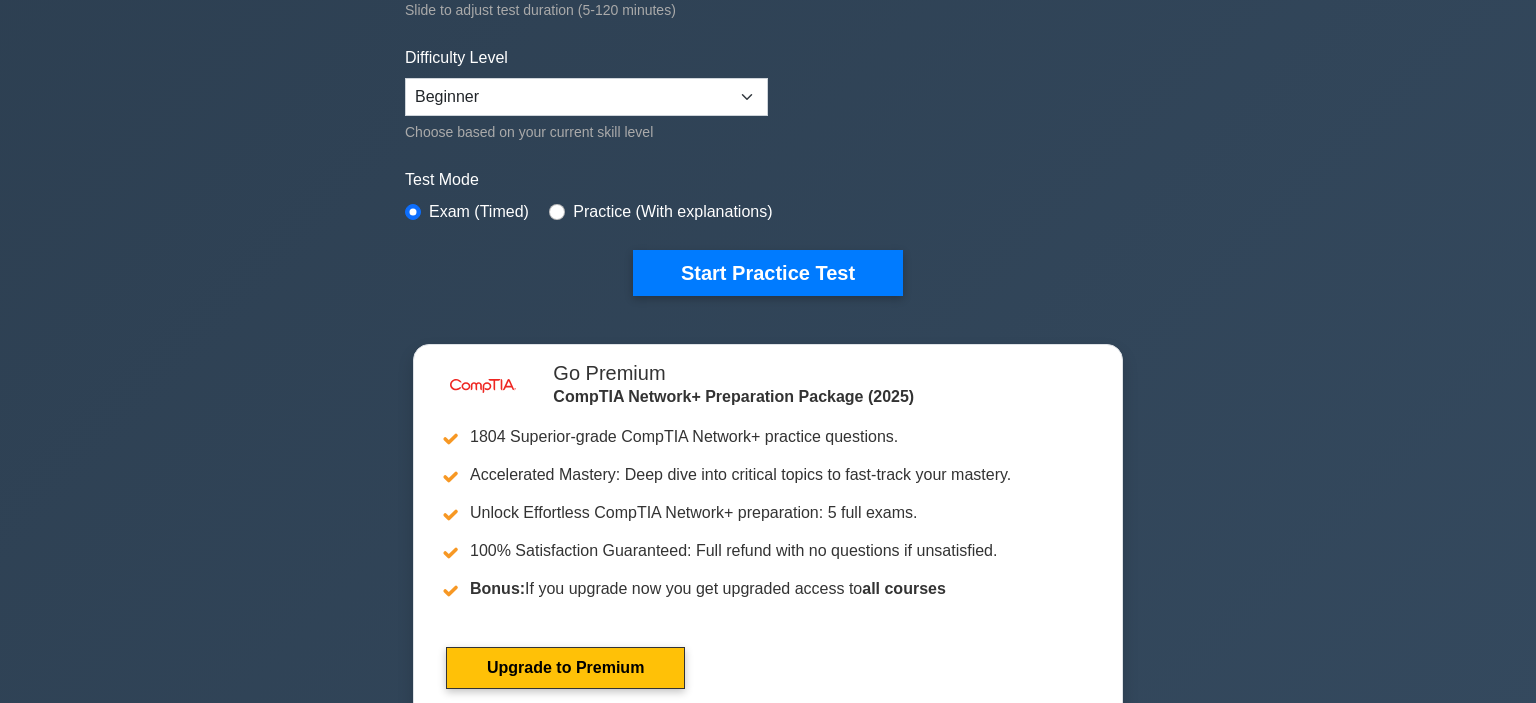 scroll, scrollTop: 477, scrollLeft: 0, axis: vertical 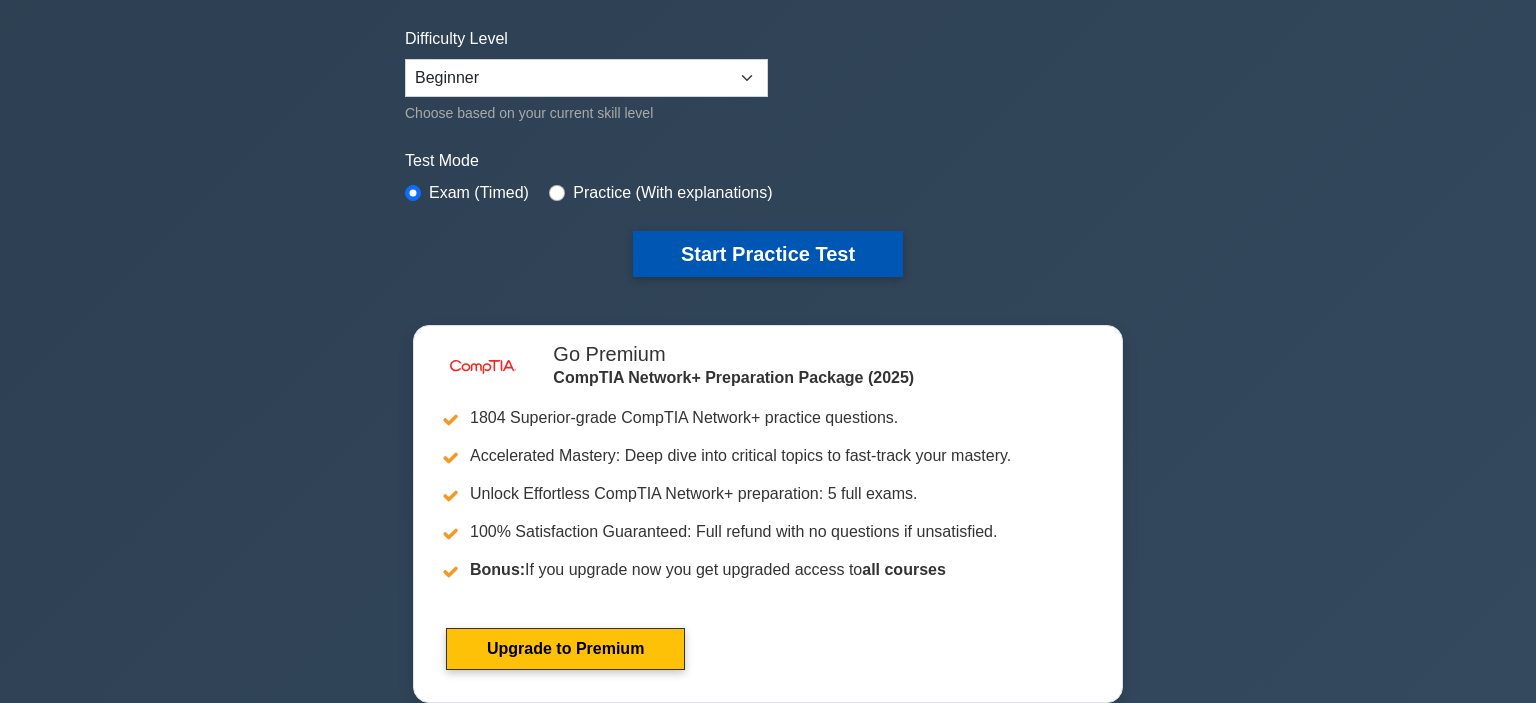 click on "Start Practice Test" at bounding box center [768, 254] 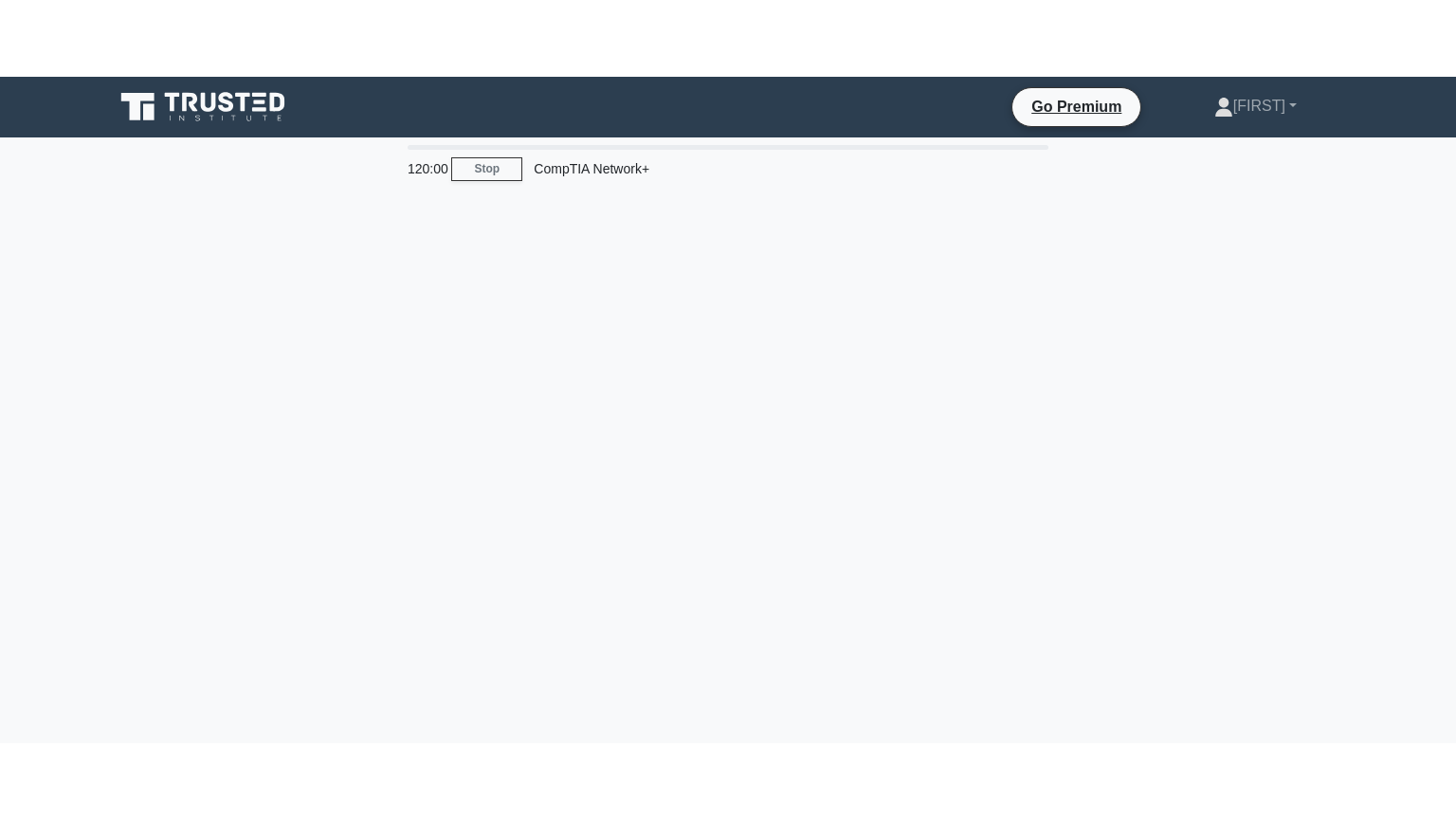 scroll, scrollTop: 0, scrollLeft: 0, axis: both 